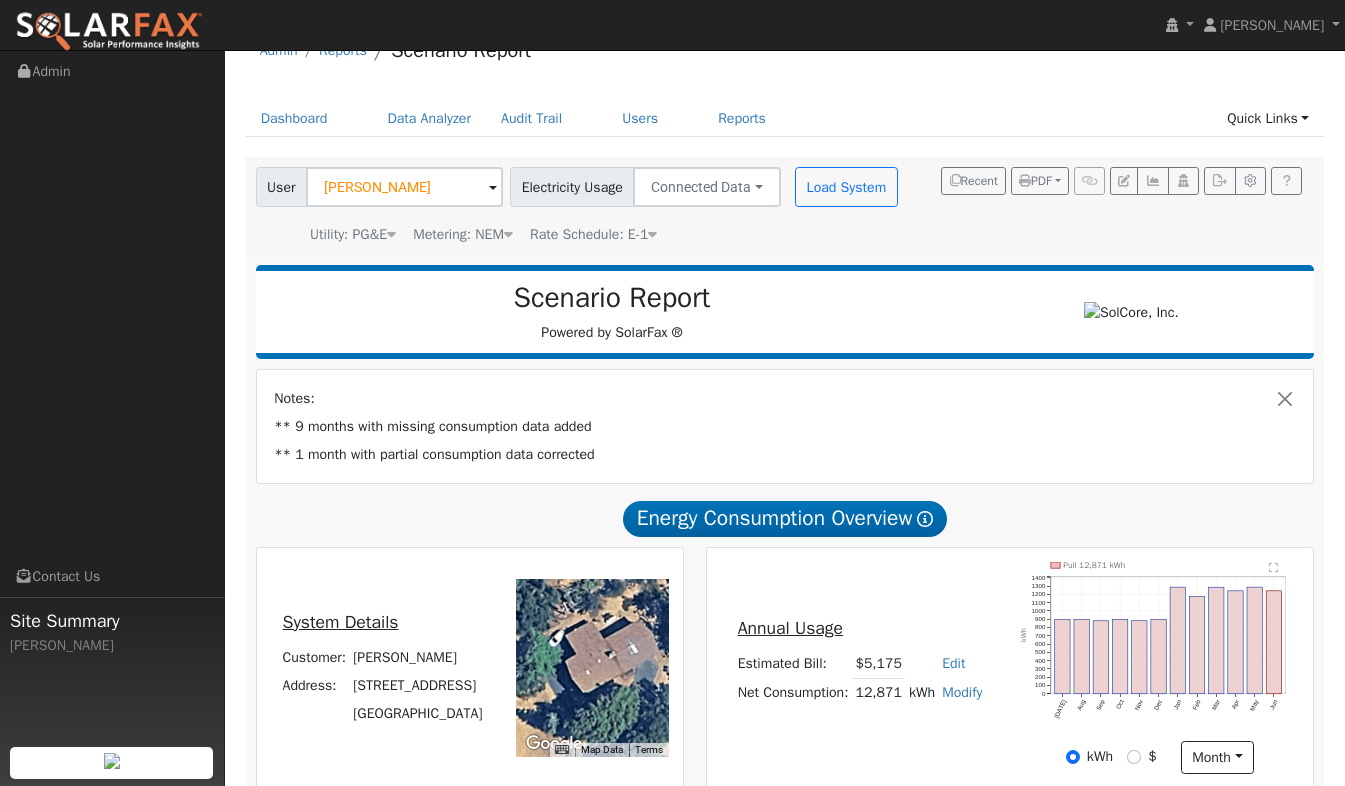 scroll, scrollTop: 0, scrollLeft: 0, axis: both 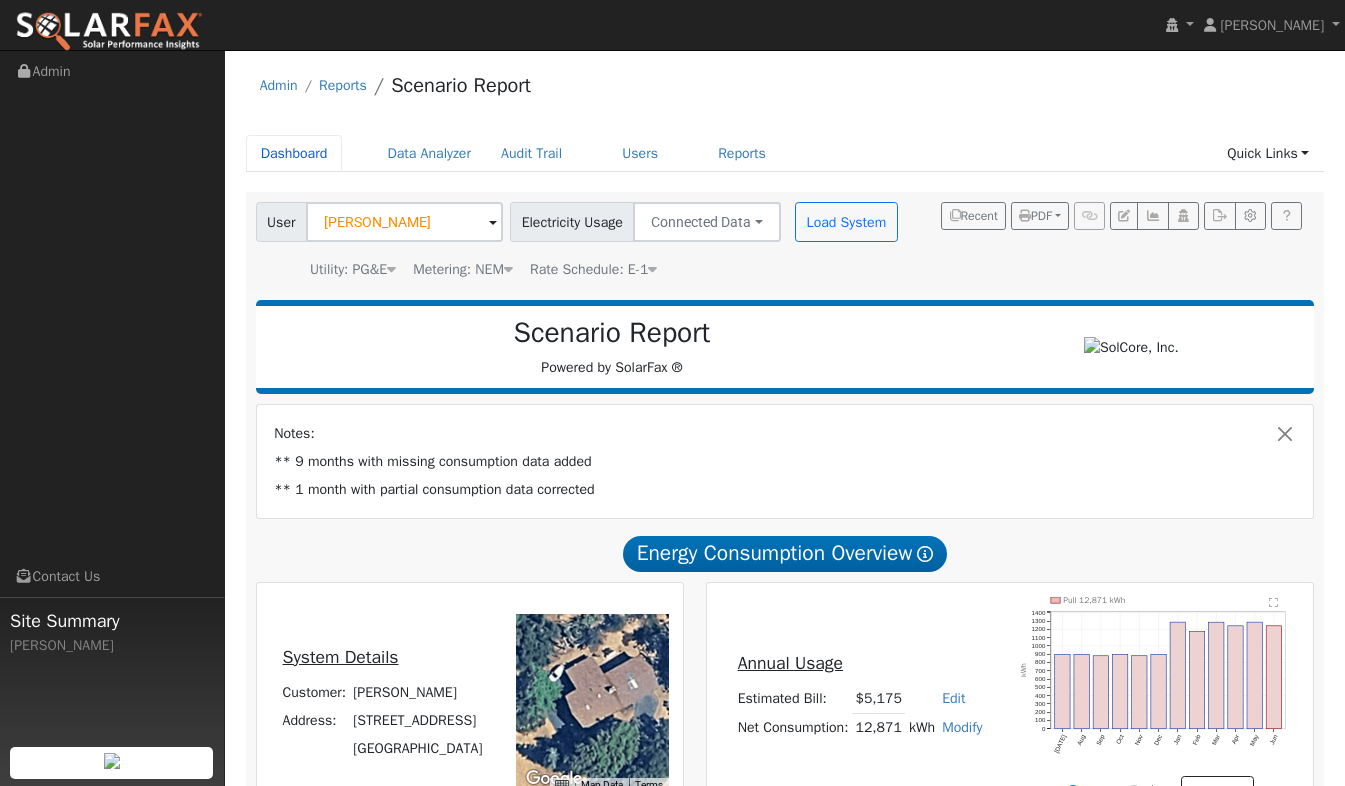click on "Dashboard" at bounding box center (294, 153) 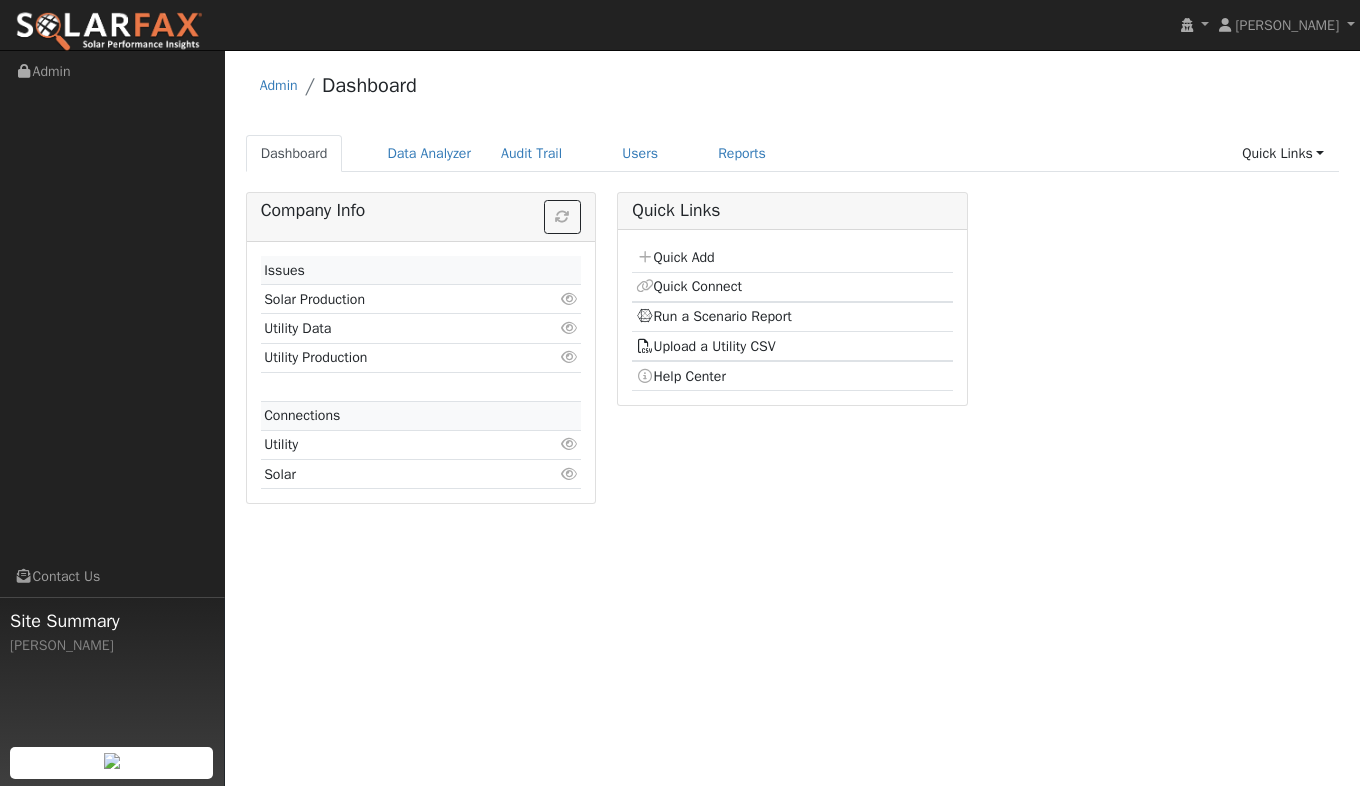 scroll, scrollTop: 0, scrollLeft: 0, axis: both 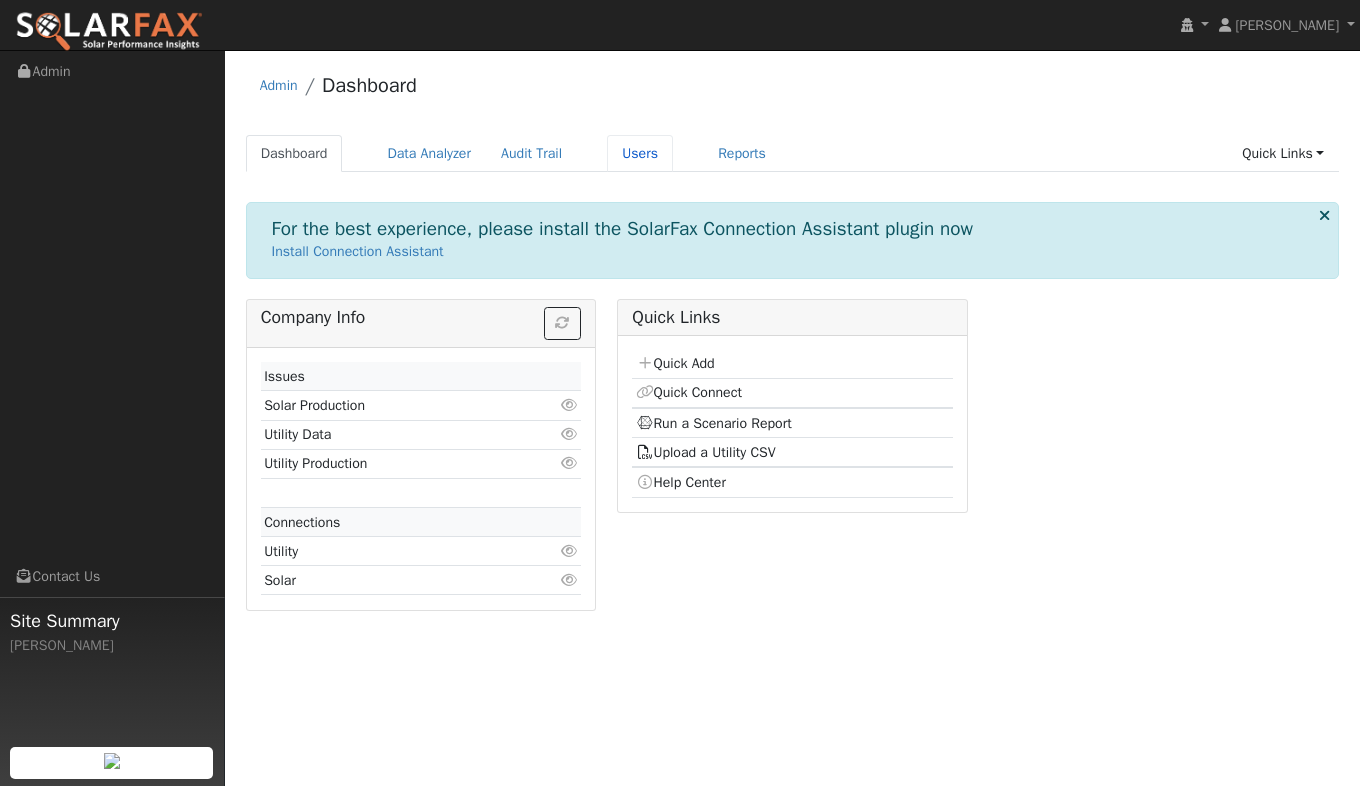 click on "Users" at bounding box center [640, 153] 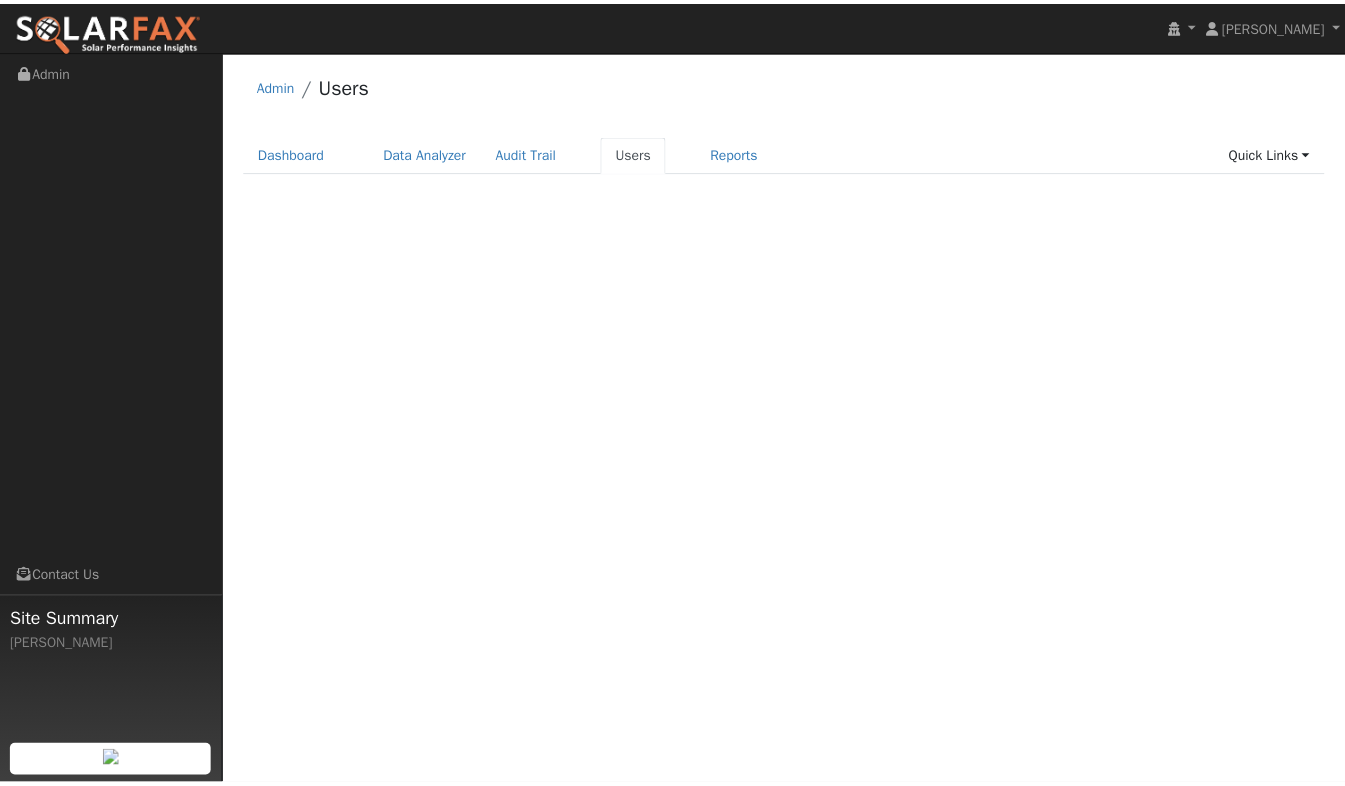 scroll, scrollTop: 0, scrollLeft: 0, axis: both 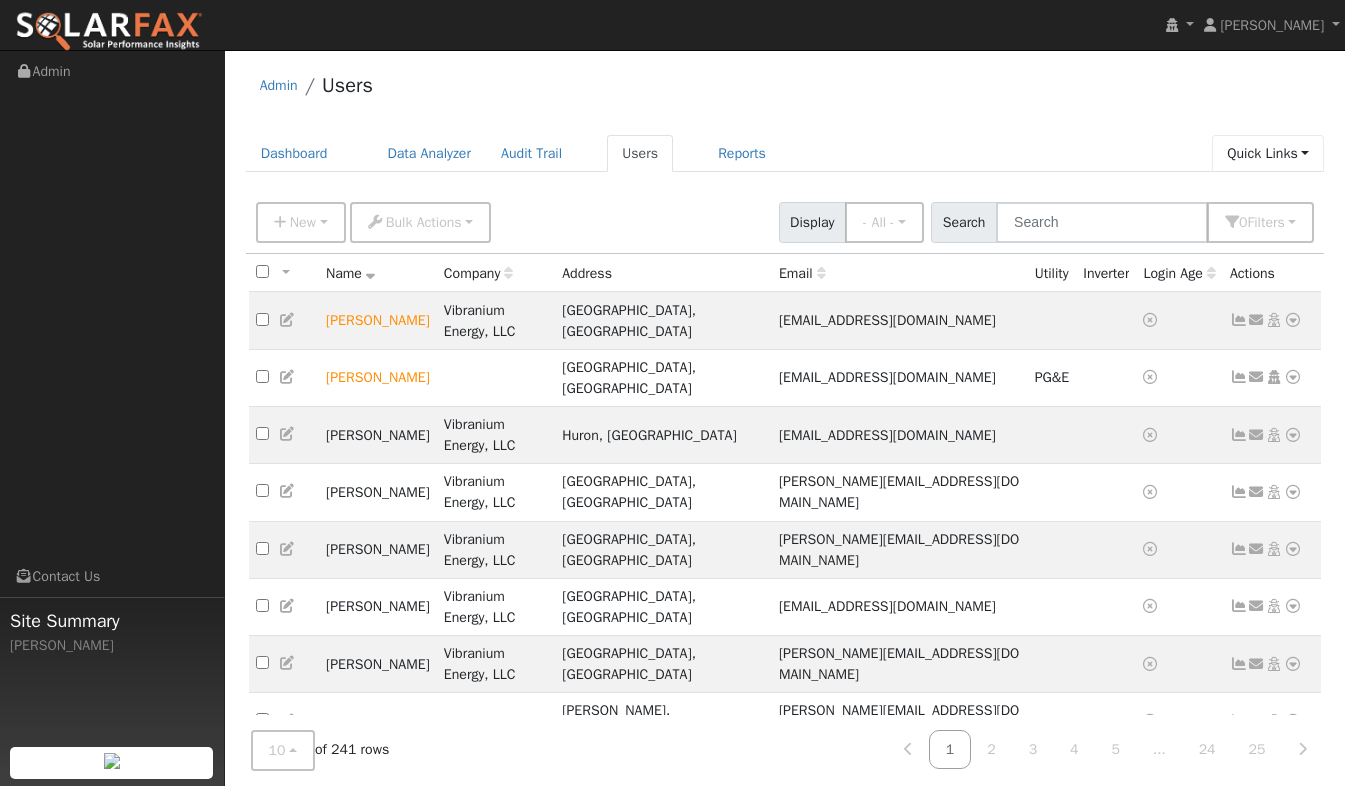 click on "Quick Links" at bounding box center [1268, 153] 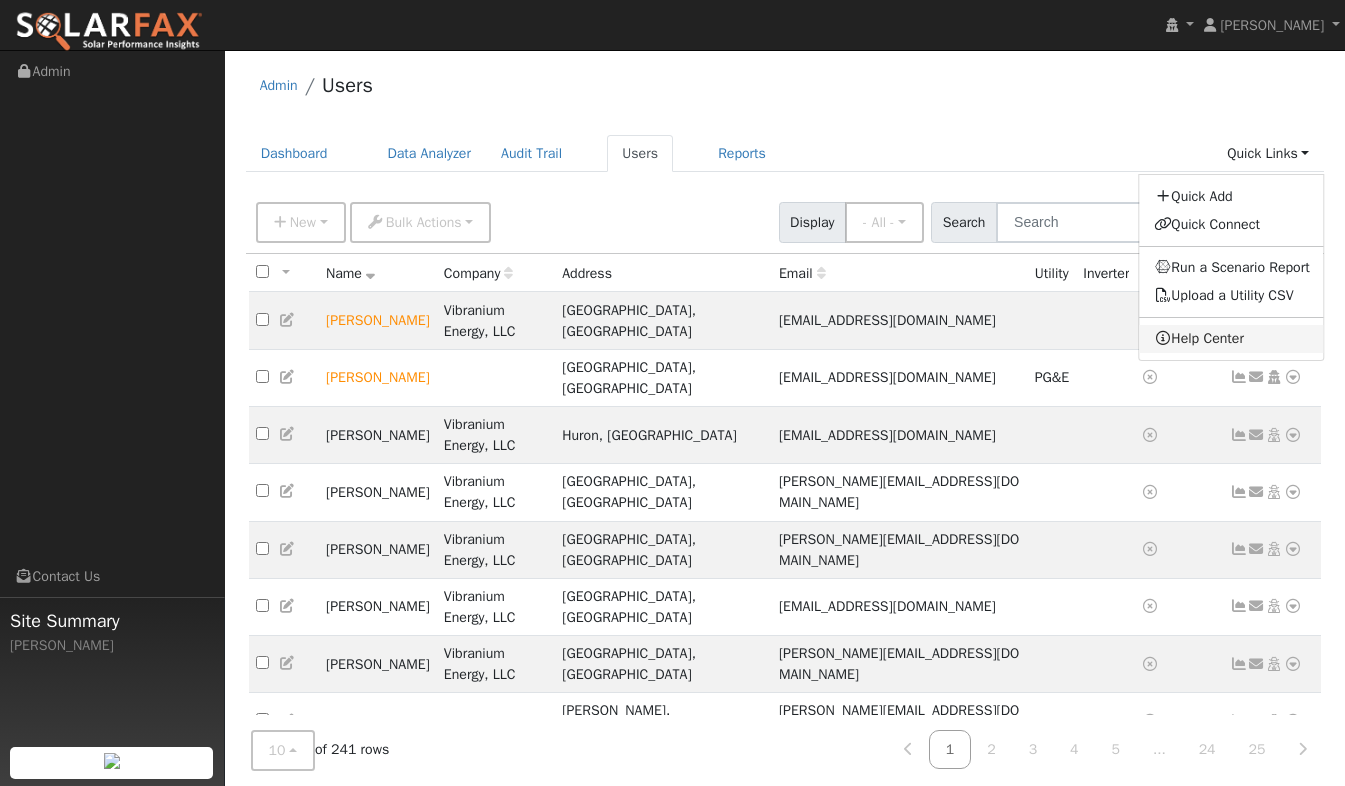 click on "Help Center" at bounding box center (1232, 339) 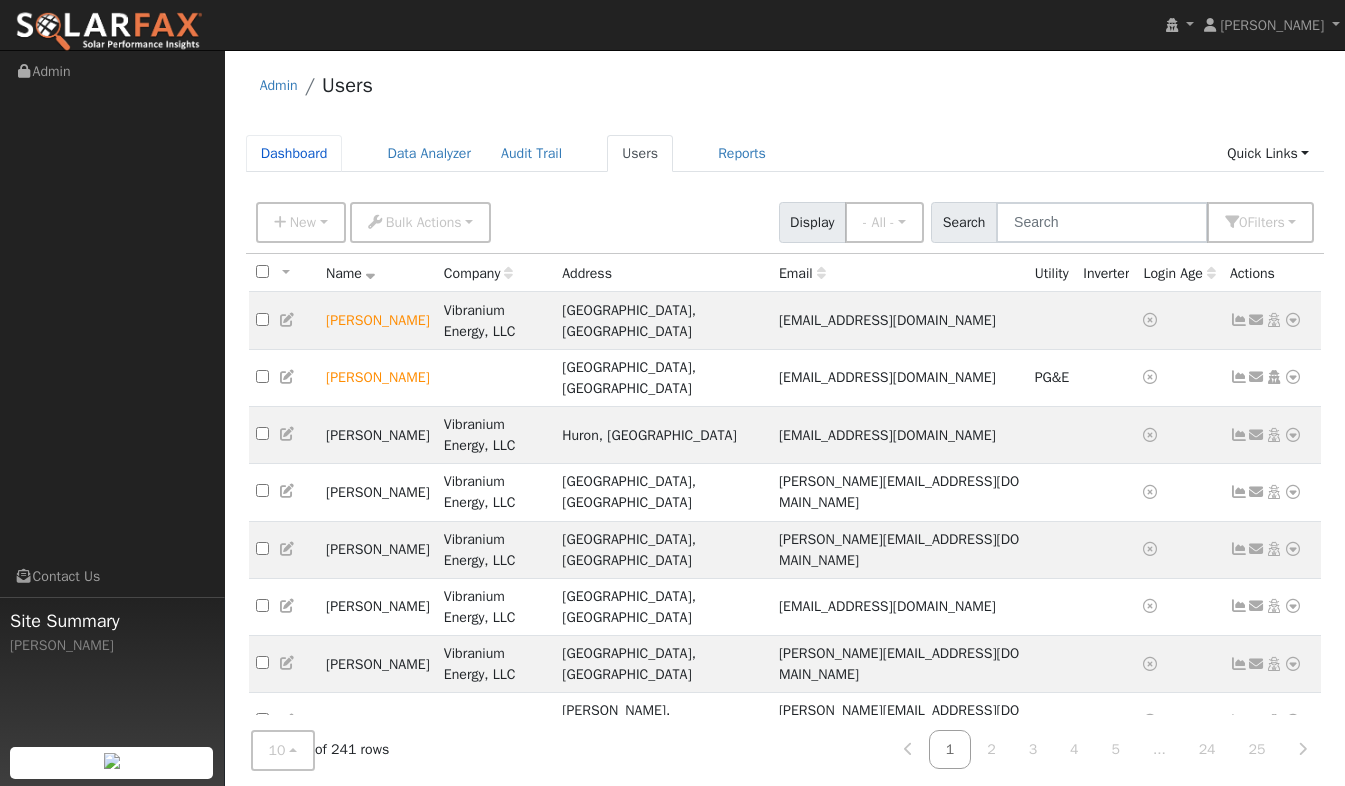 click on "Dashboard" at bounding box center [294, 153] 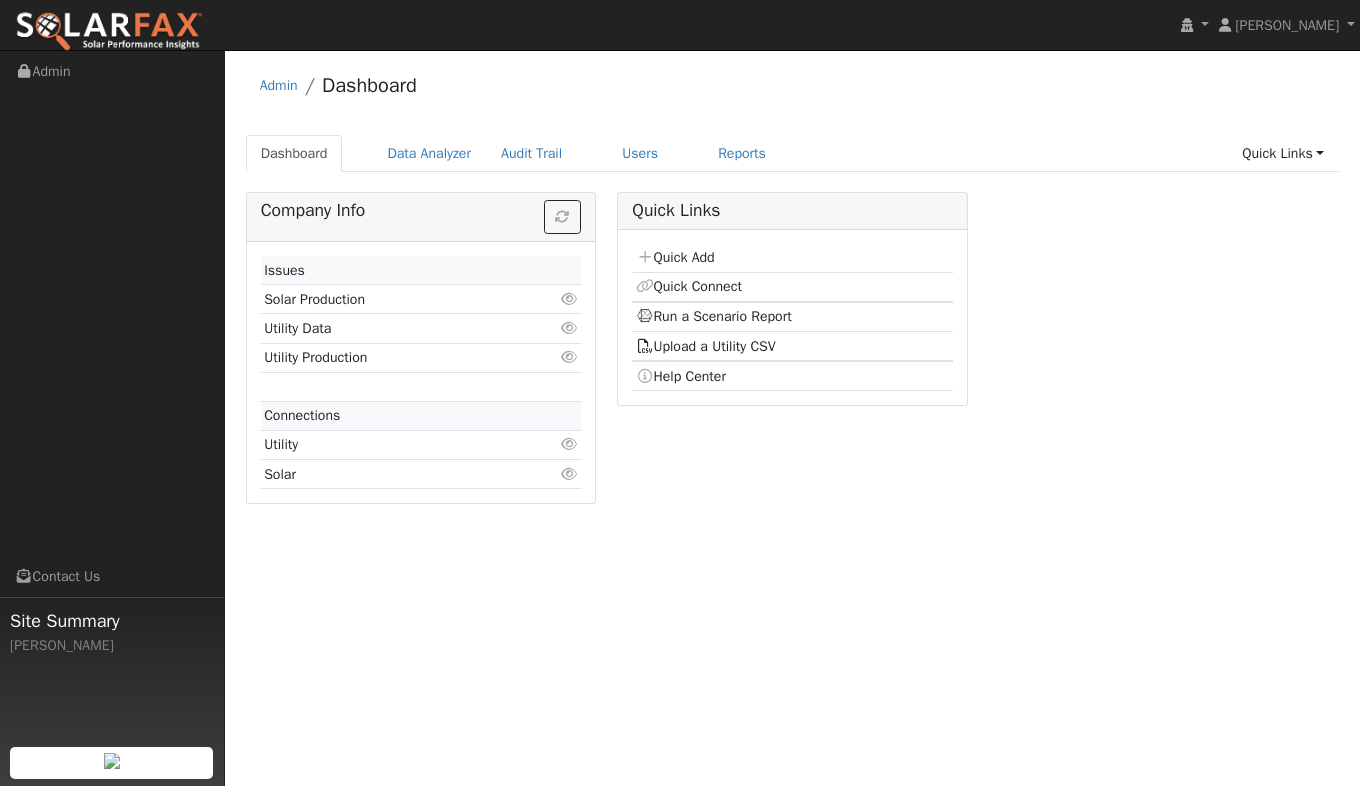 scroll, scrollTop: 0, scrollLeft: 0, axis: both 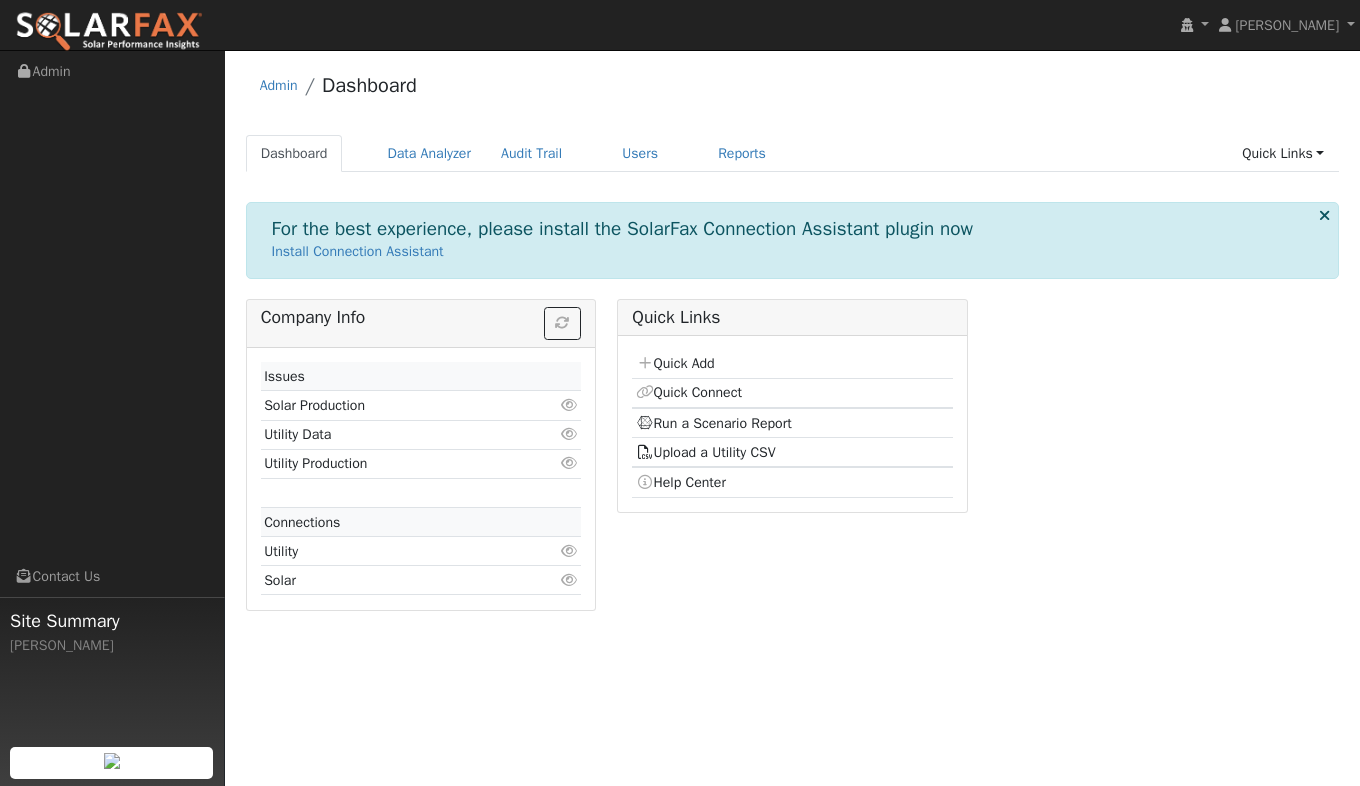 click on "Utility" at bounding box center [392, 551] 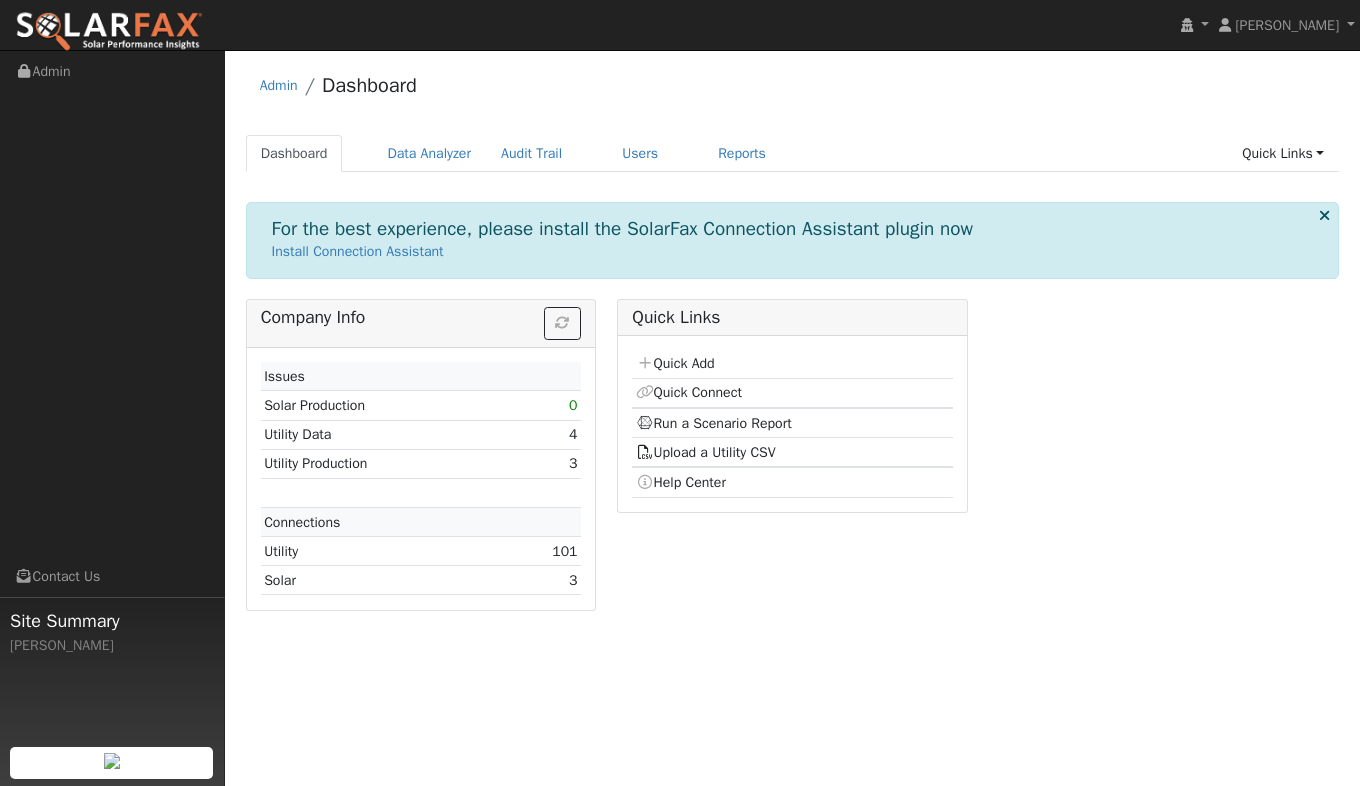 click on "Help Center" at bounding box center [681, 482] 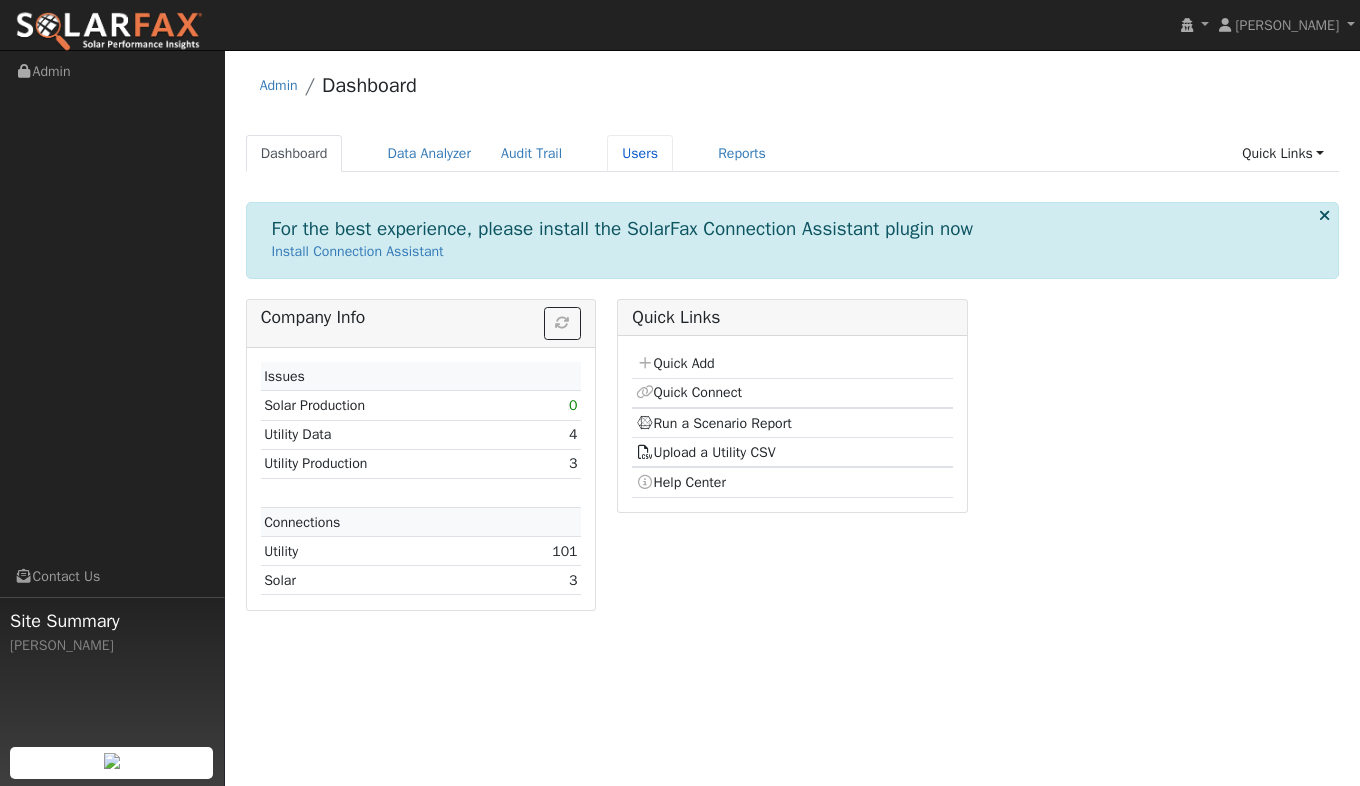 click on "Users" at bounding box center [640, 153] 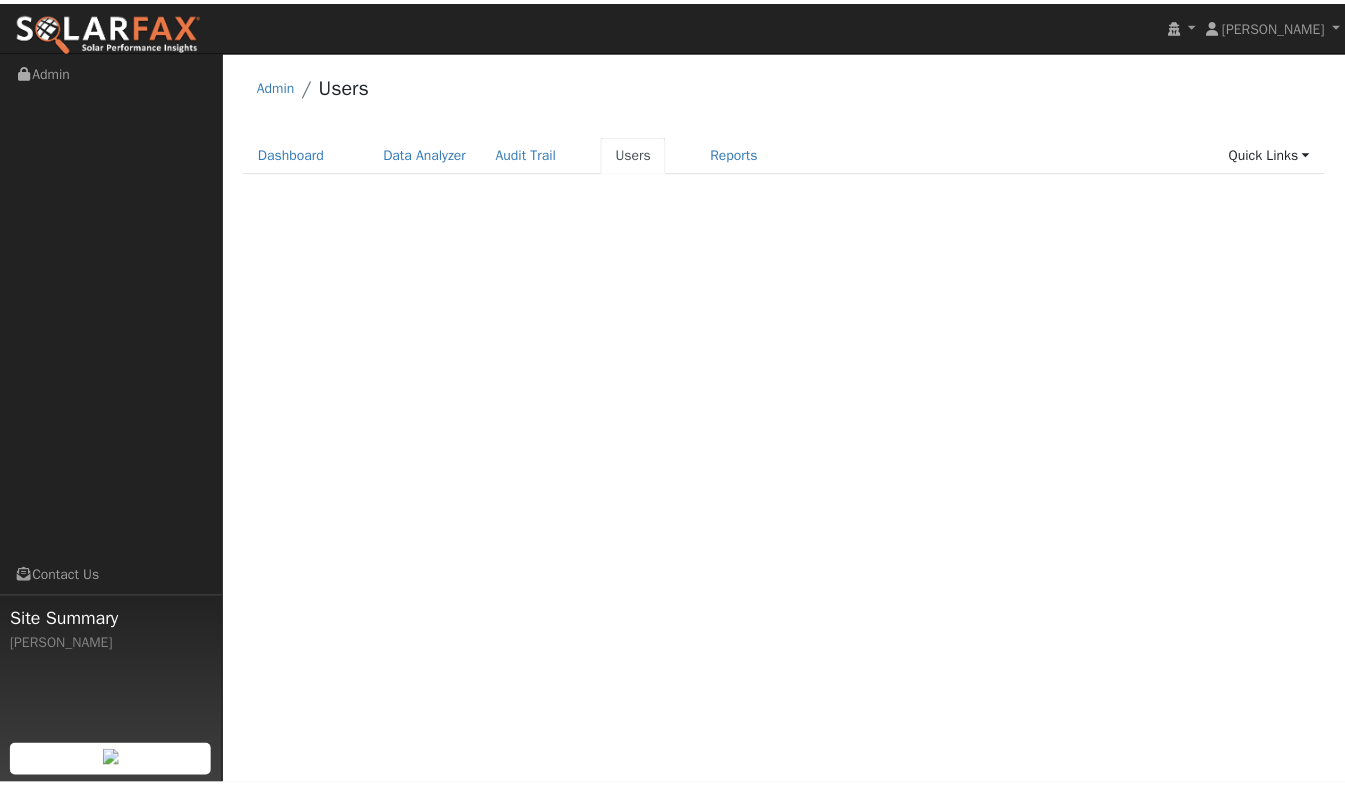 scroll, scrollTop: 0, scrollLeft: 0, axis: both 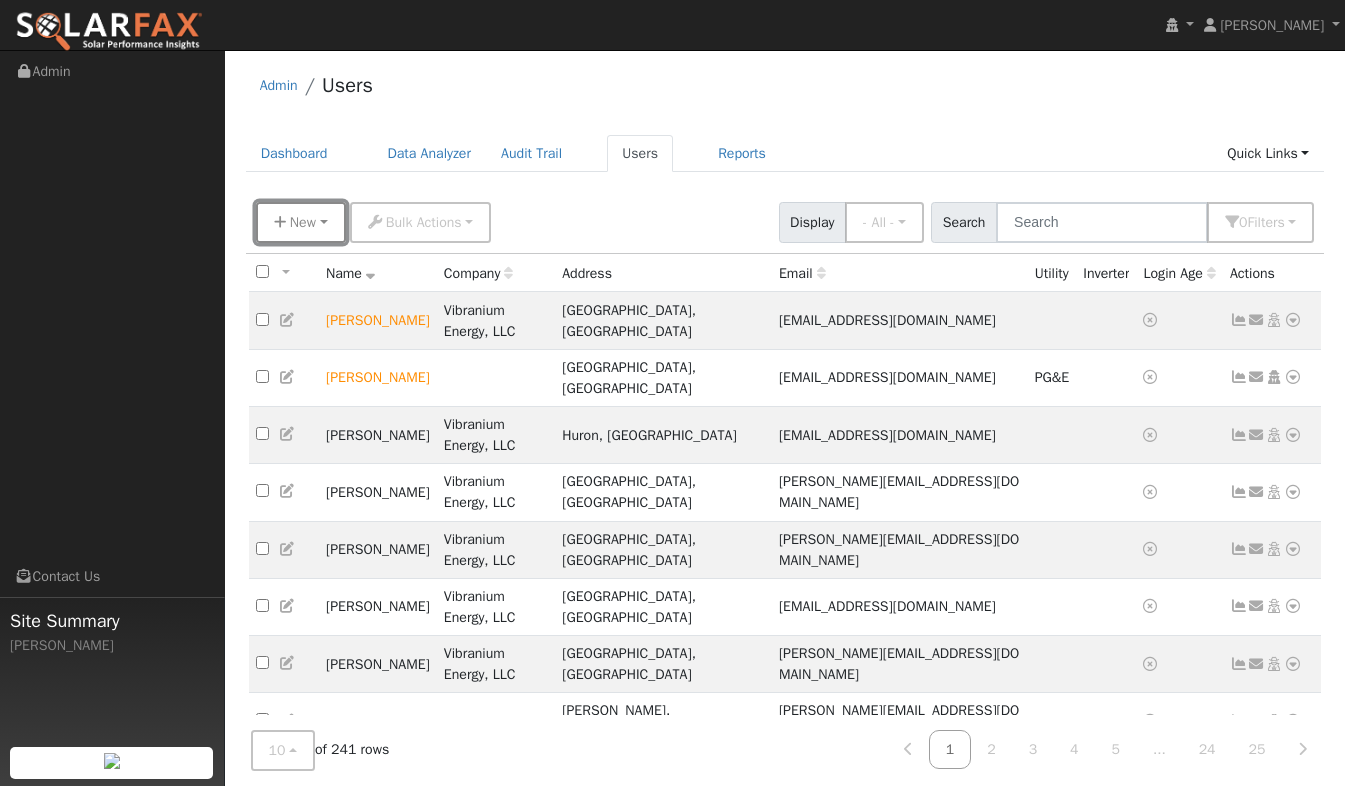 click on "New" at bounding box center [301, 222] 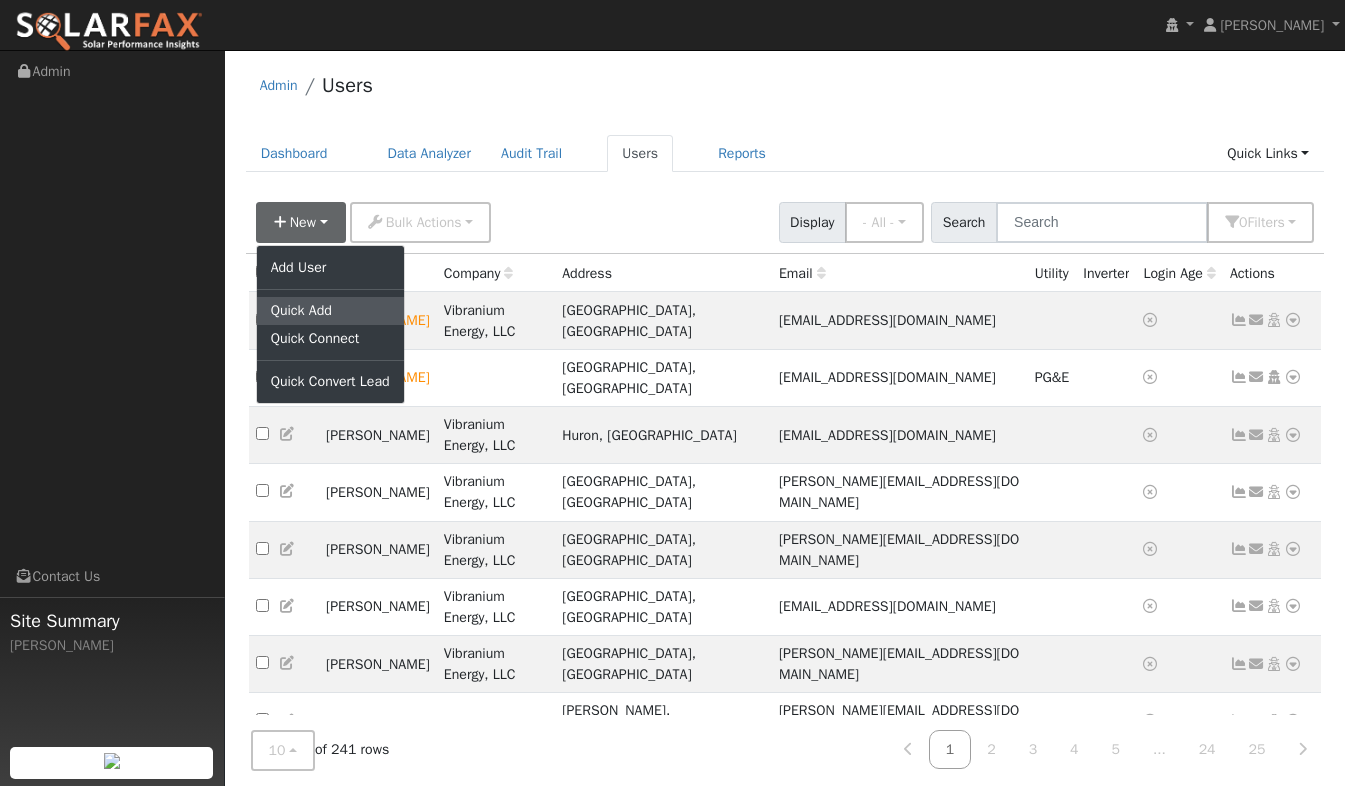 click on "Quick Add" at bounding box center [330, 311] 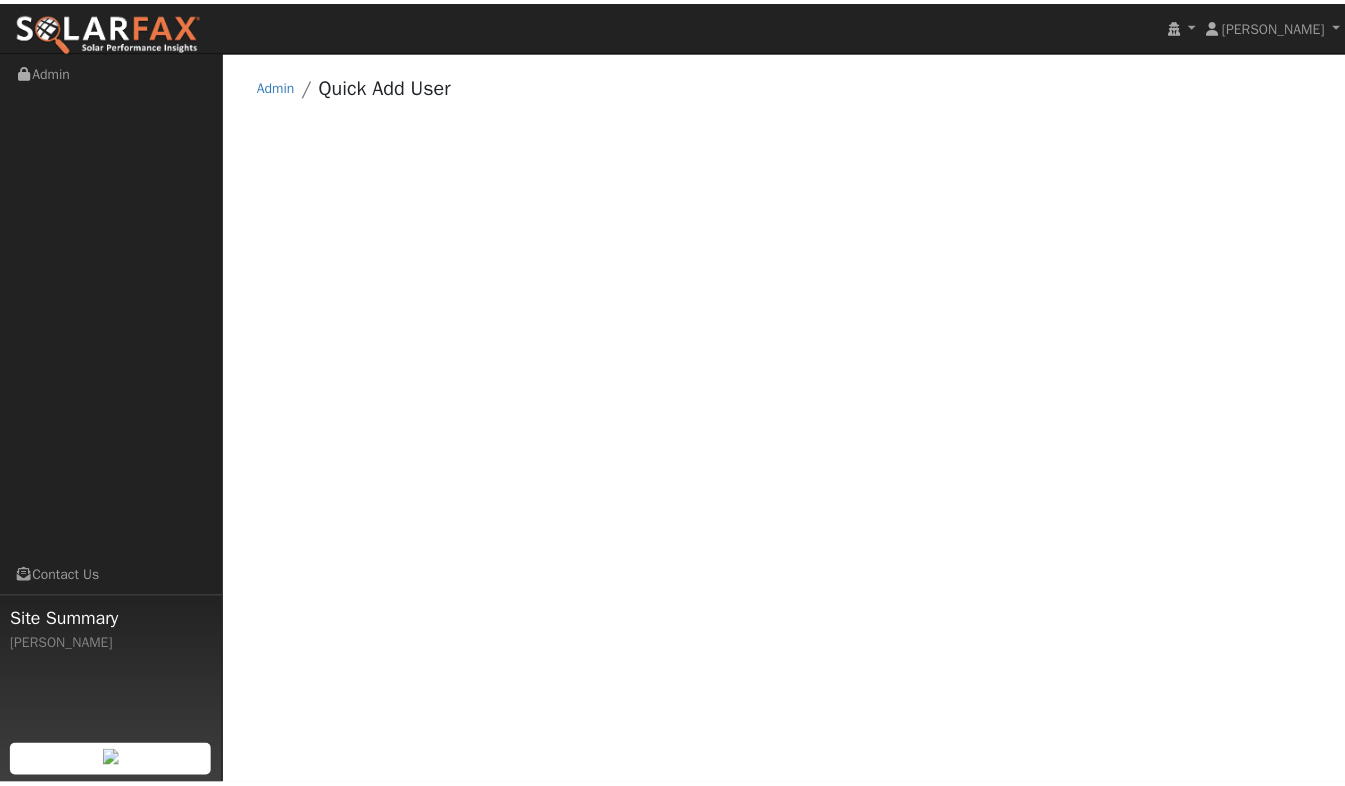scroll, scrollTop: 0, scrollLeft: 0, axis: both 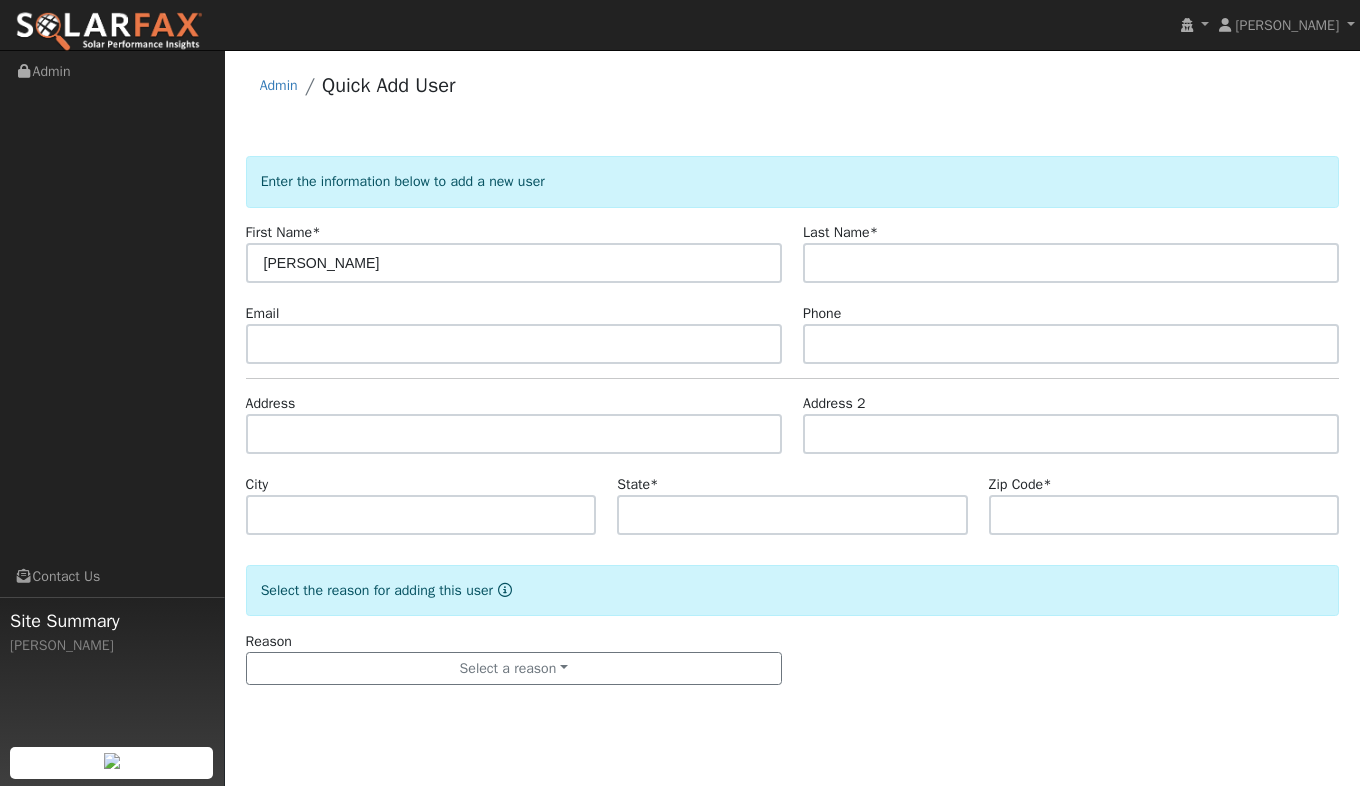 type on "[PERSON_NAME]" 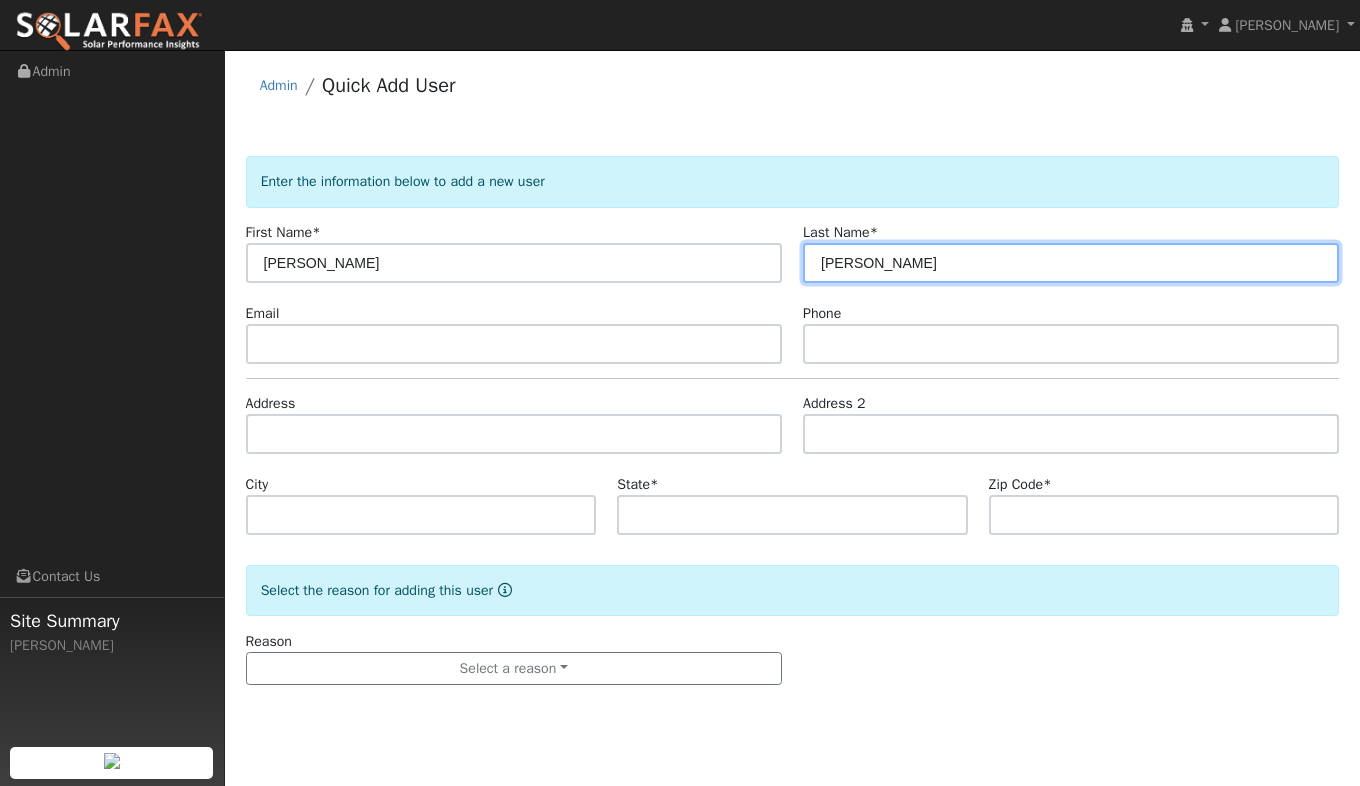 type on "[PERSON_NAME]" 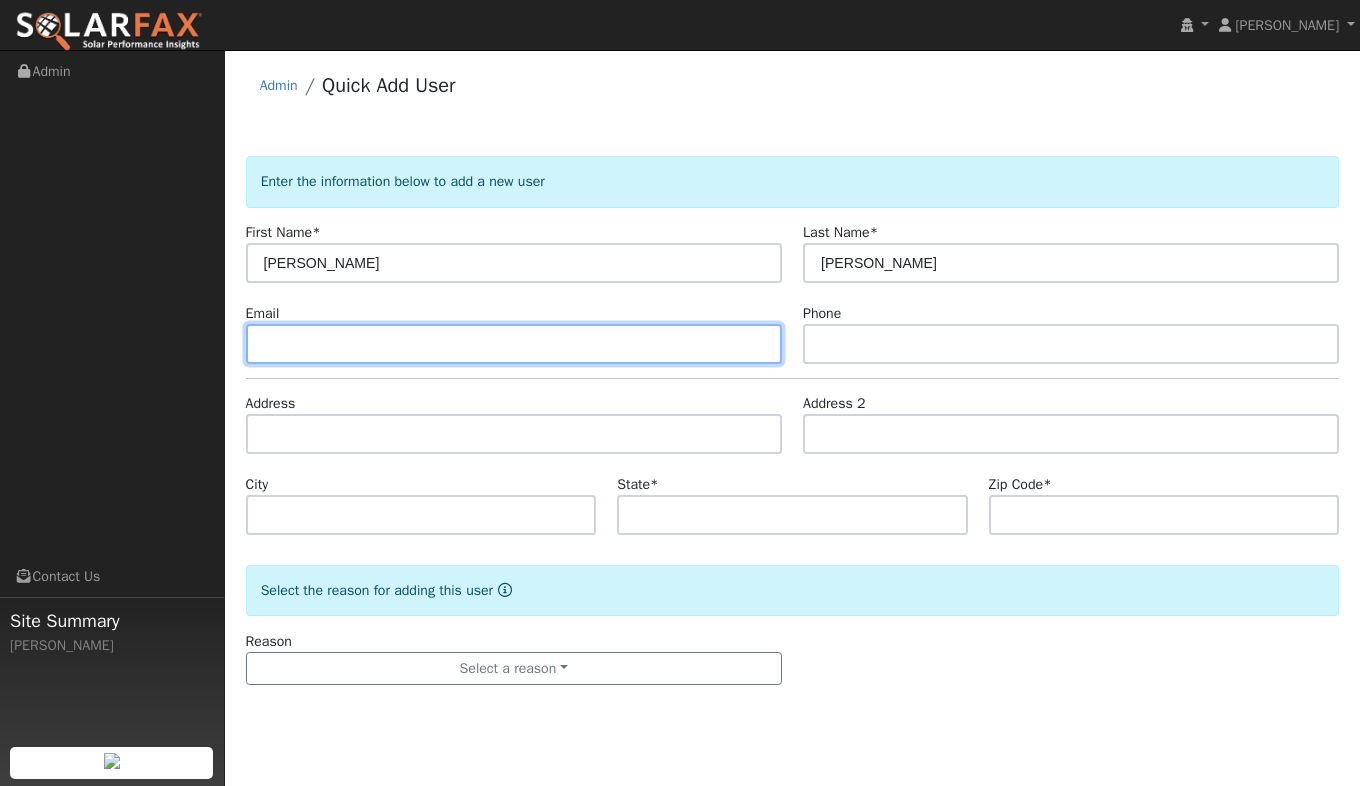 click at bounding box center [514, 344] 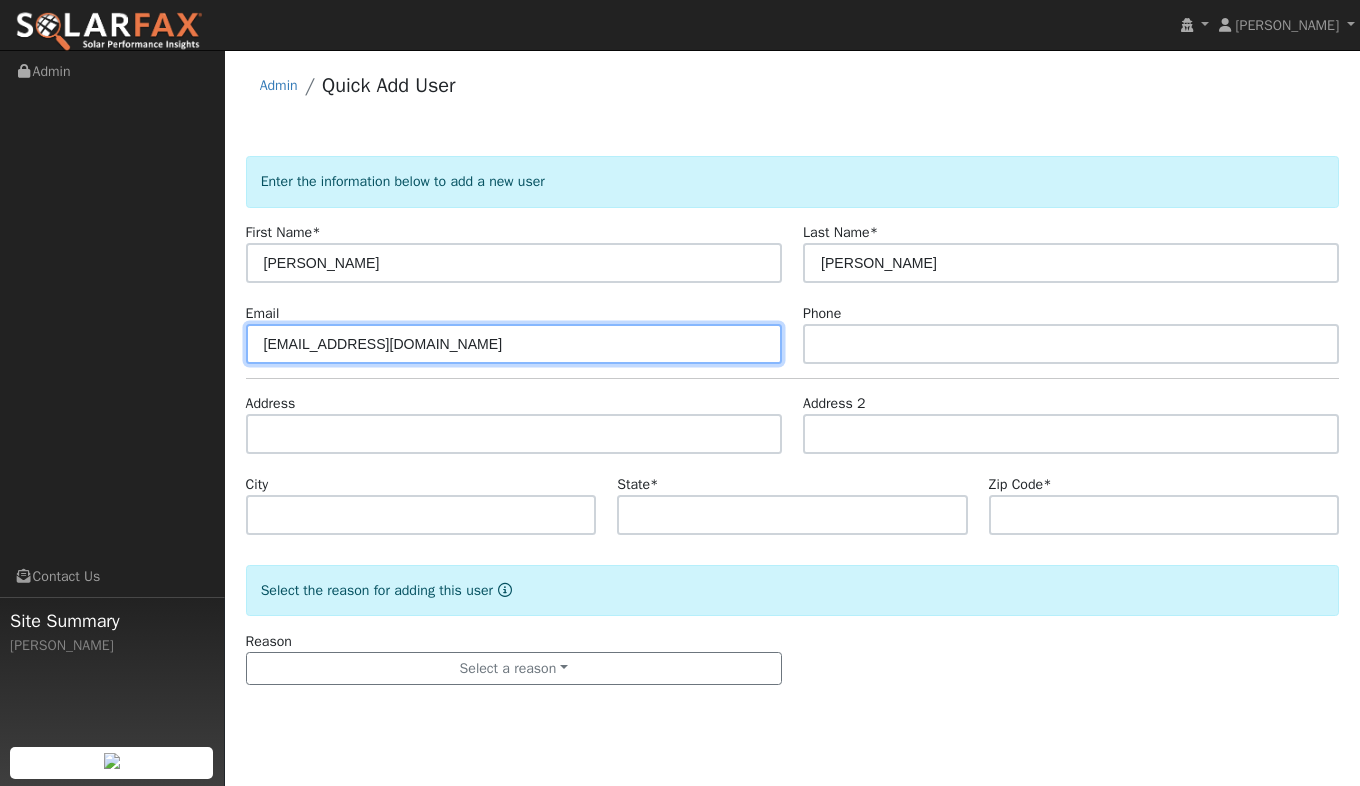 type on "[EMAIL_ADDRESS][DOMAIN_NAME]" 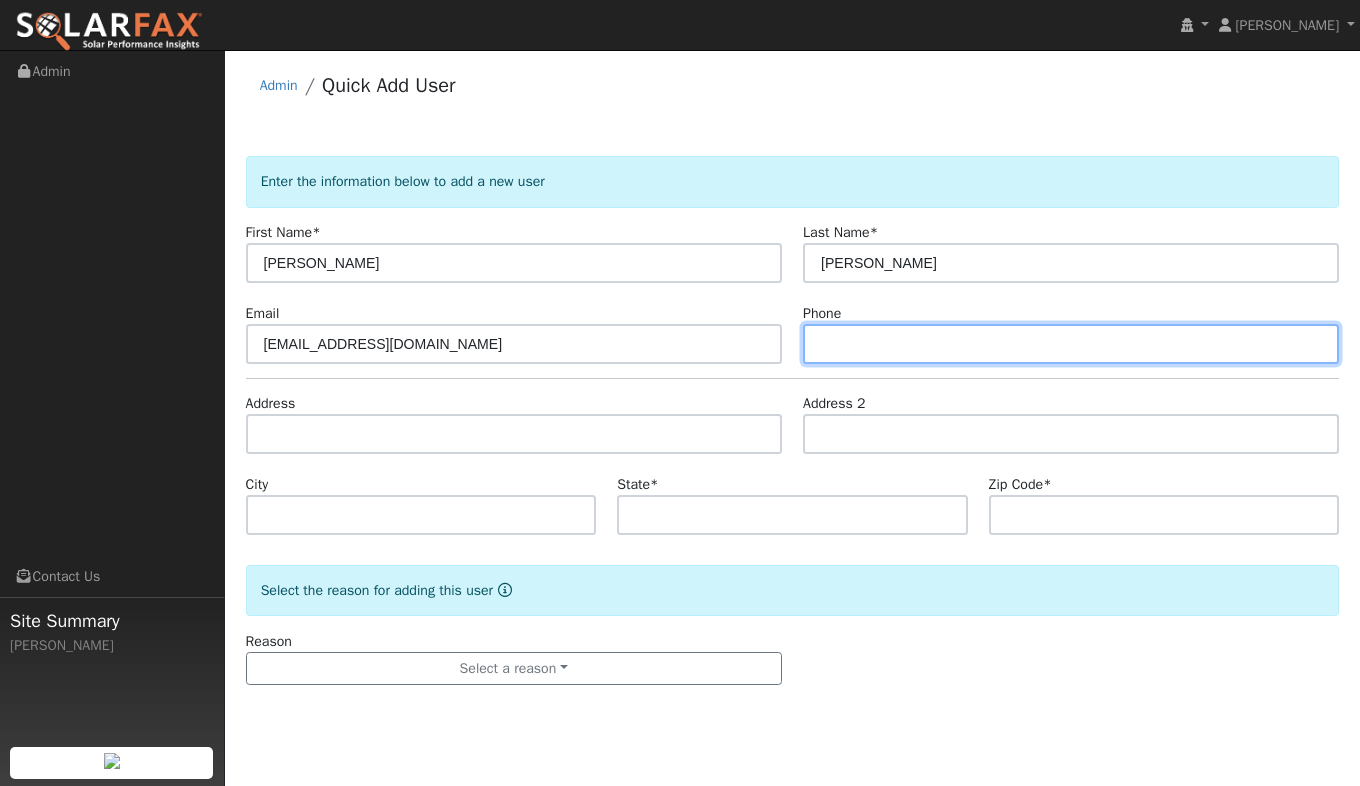 click at bounding box center [1071, 344] 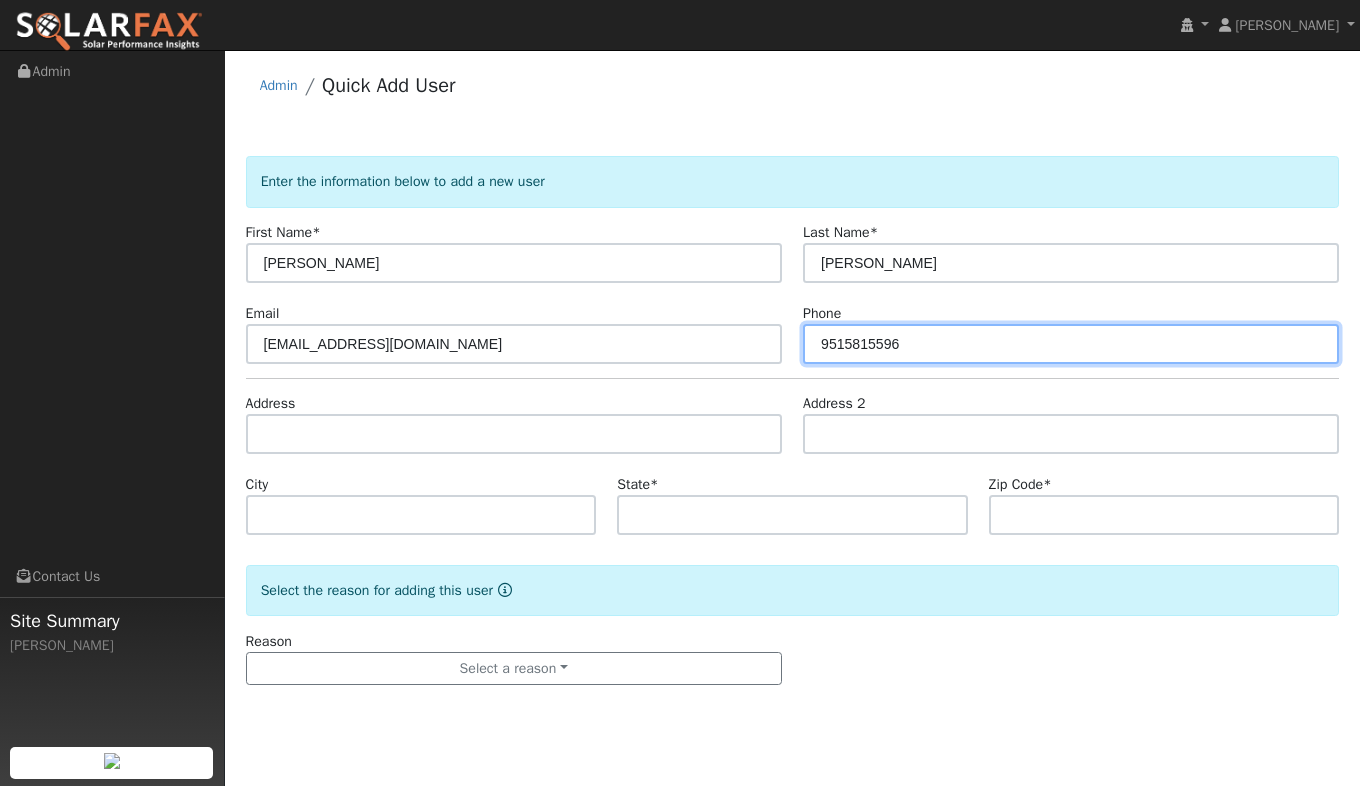 type on "9515815596" 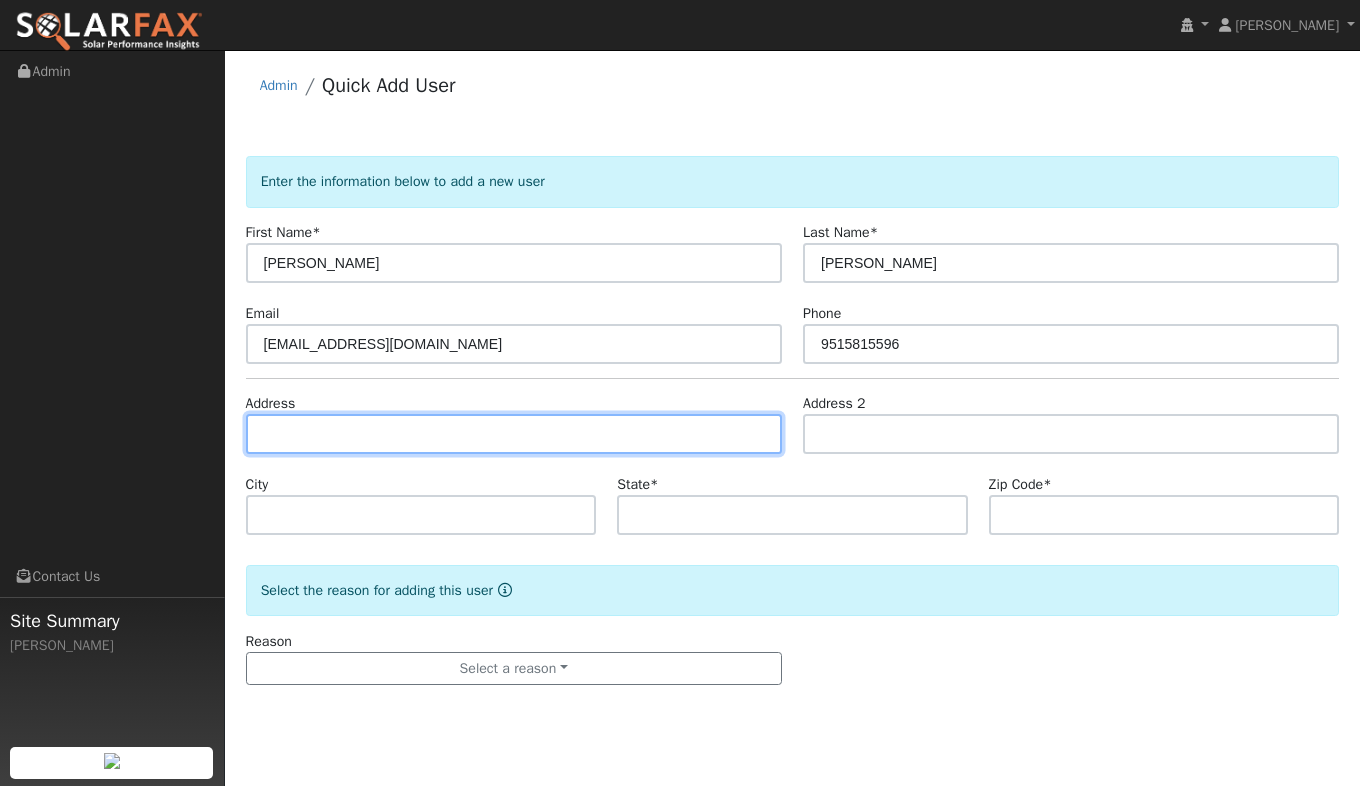 click at bounding box center [514, 434] 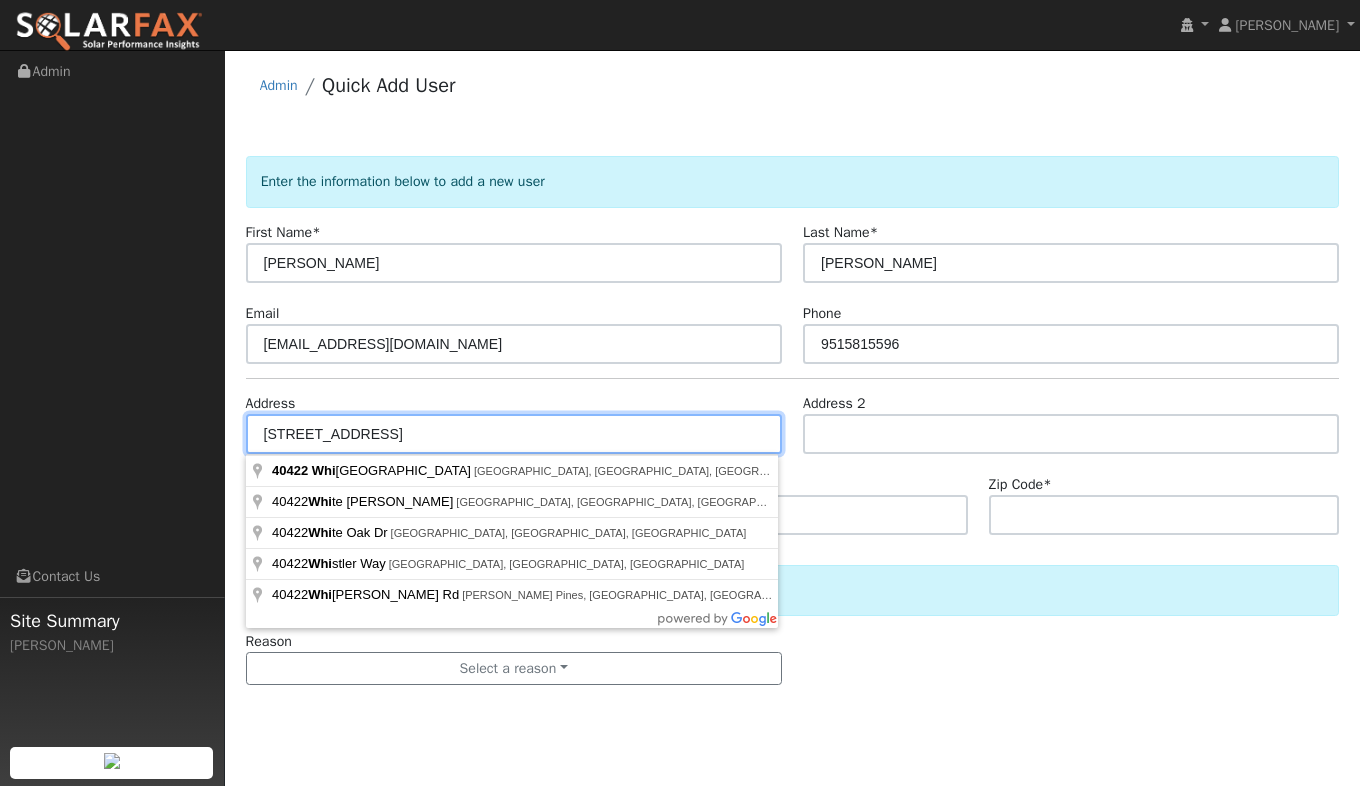 type on "[STREET_ADDRESS]" 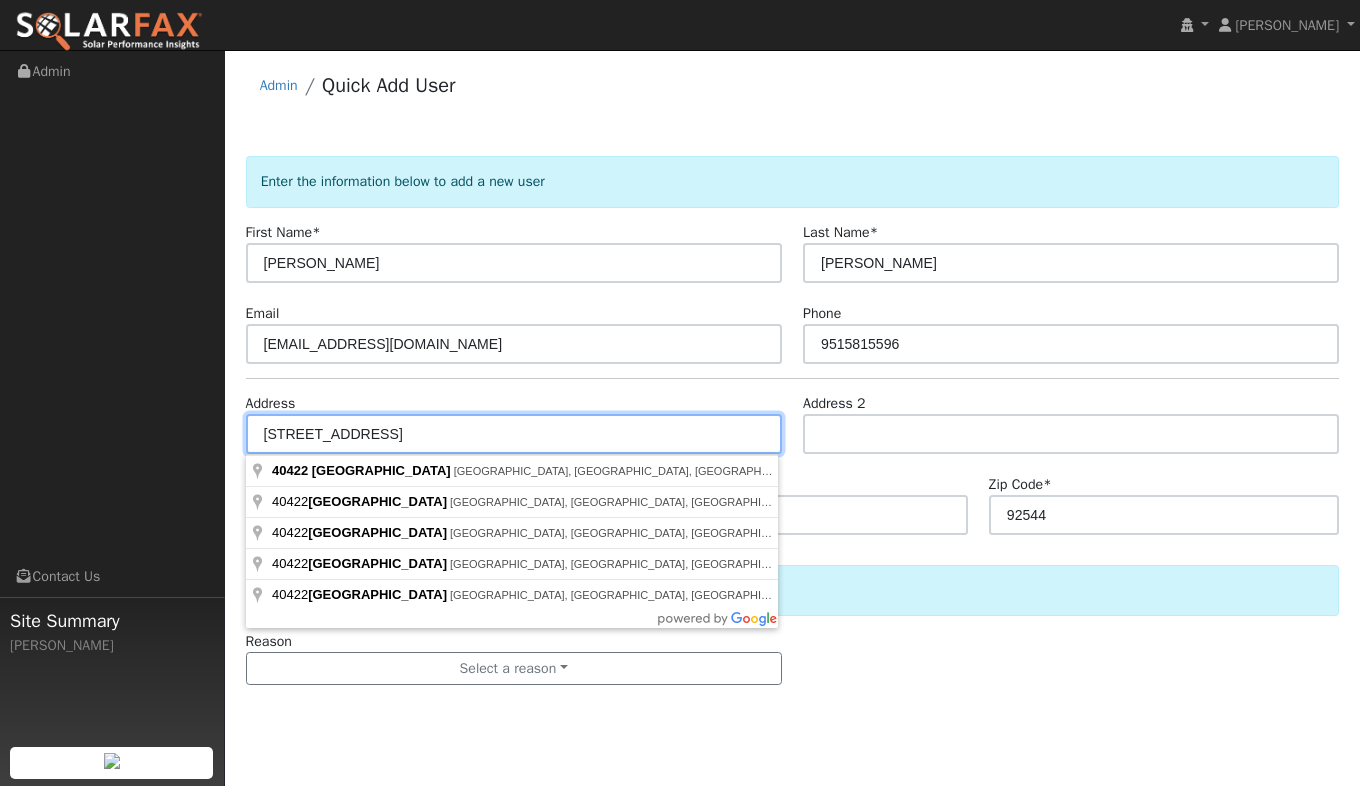 type on "[STREET_ADDRESS]" 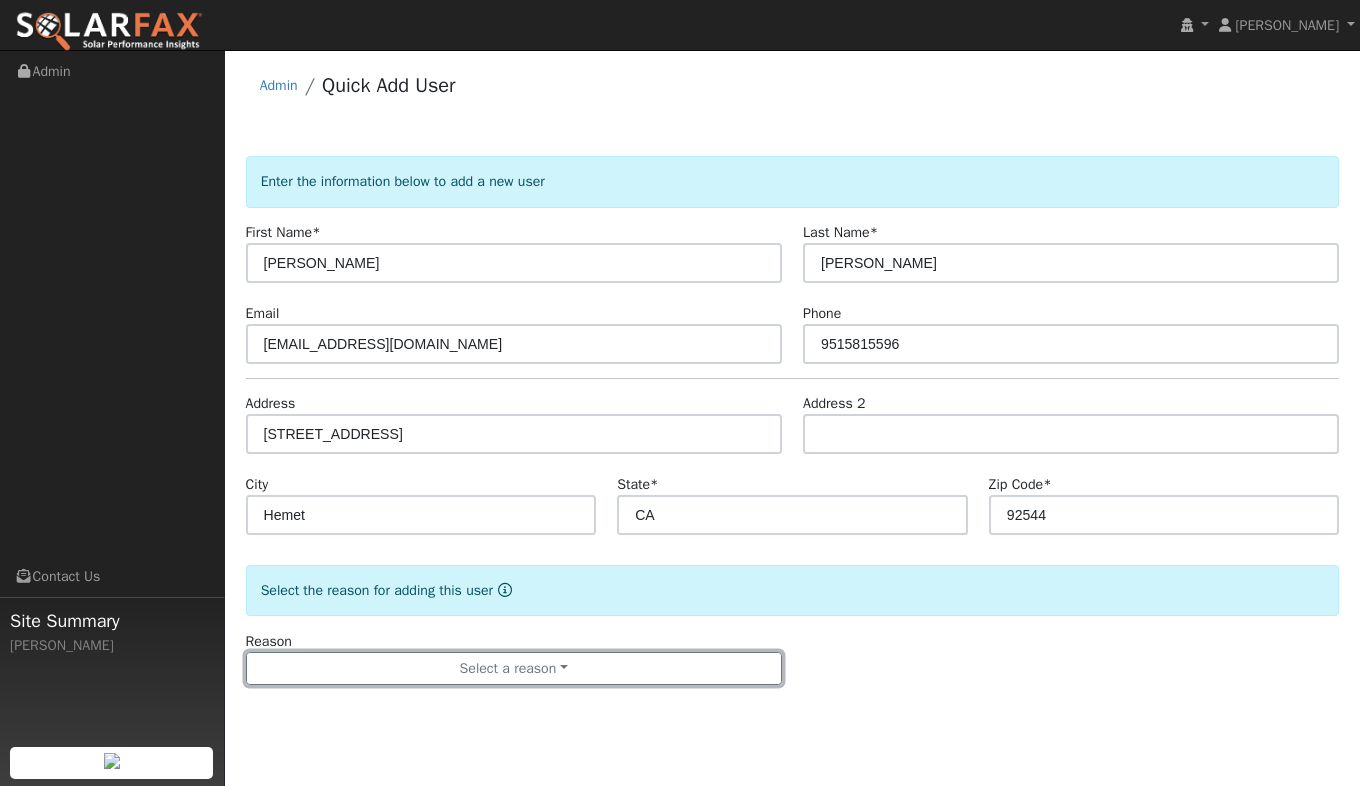 click on "Select a reason" at bounding box center [514, 669] 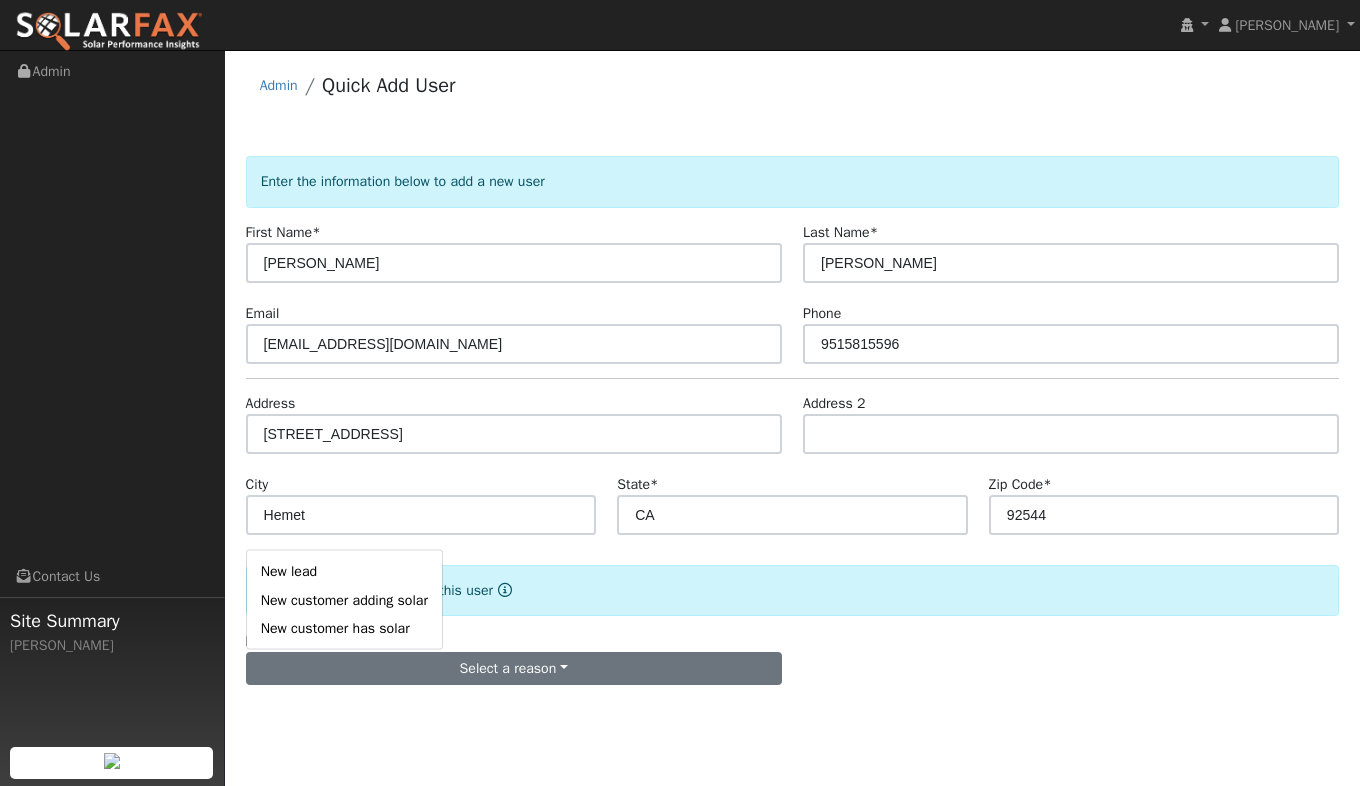click on "New lead" at bounding box center (344, 571) 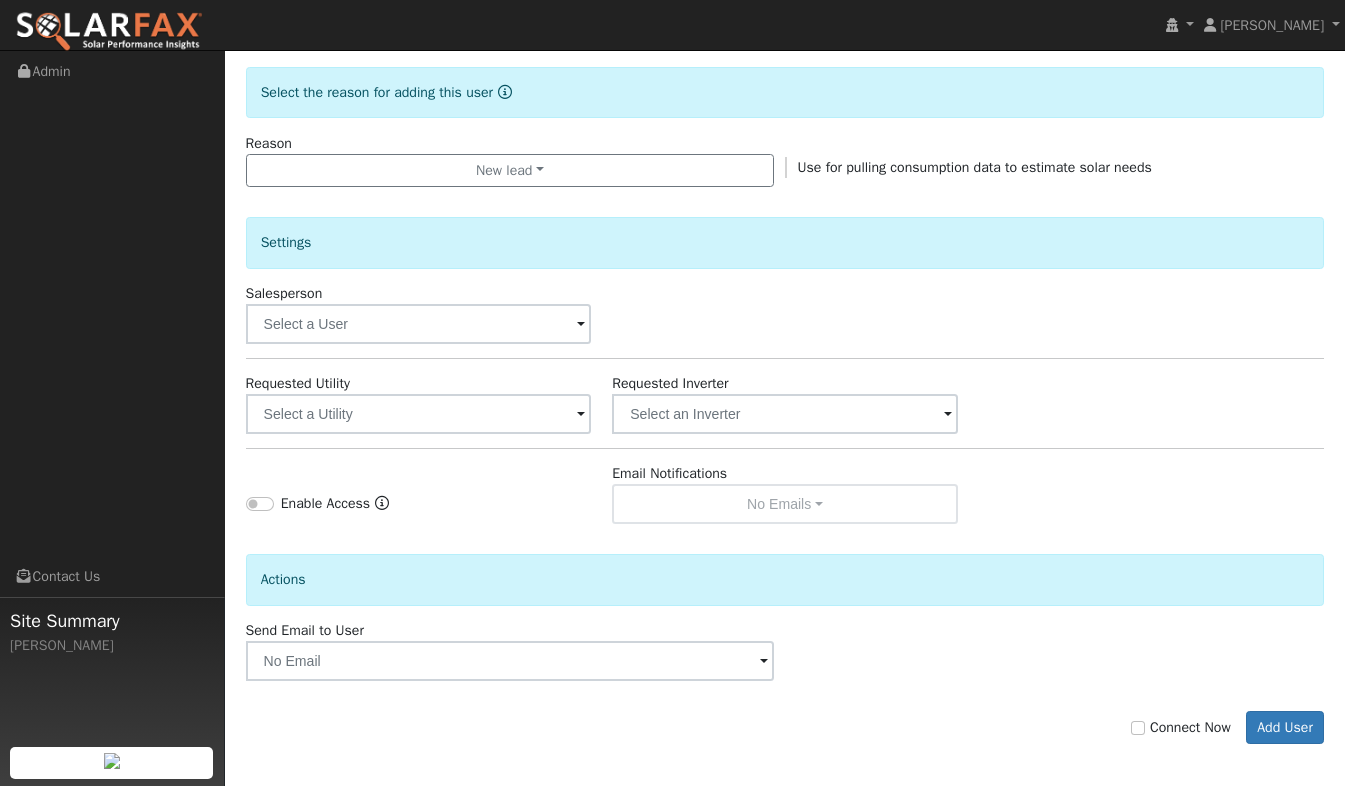 scroll, scrollTop: 500, scrollLeft: 0, axis: vertical 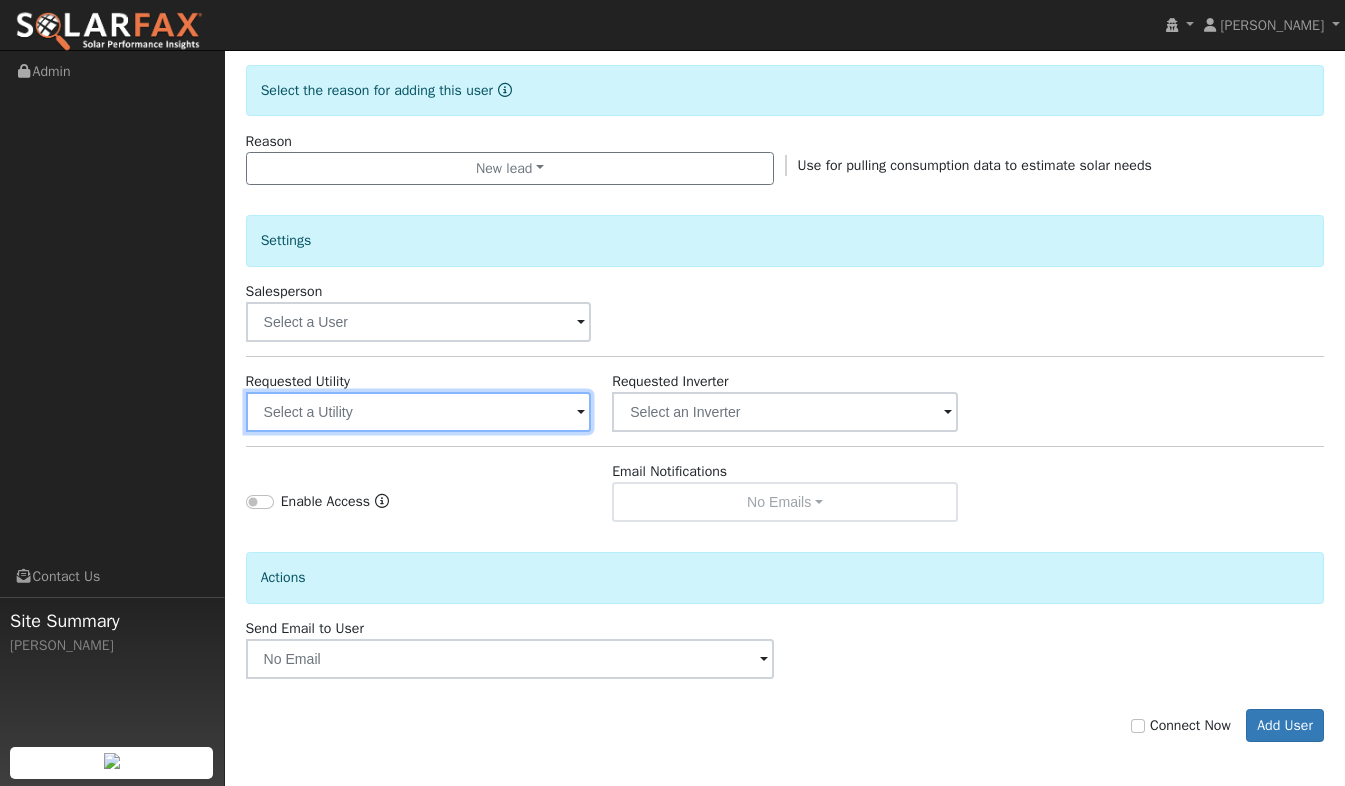 click at bounding box center (419, 412) 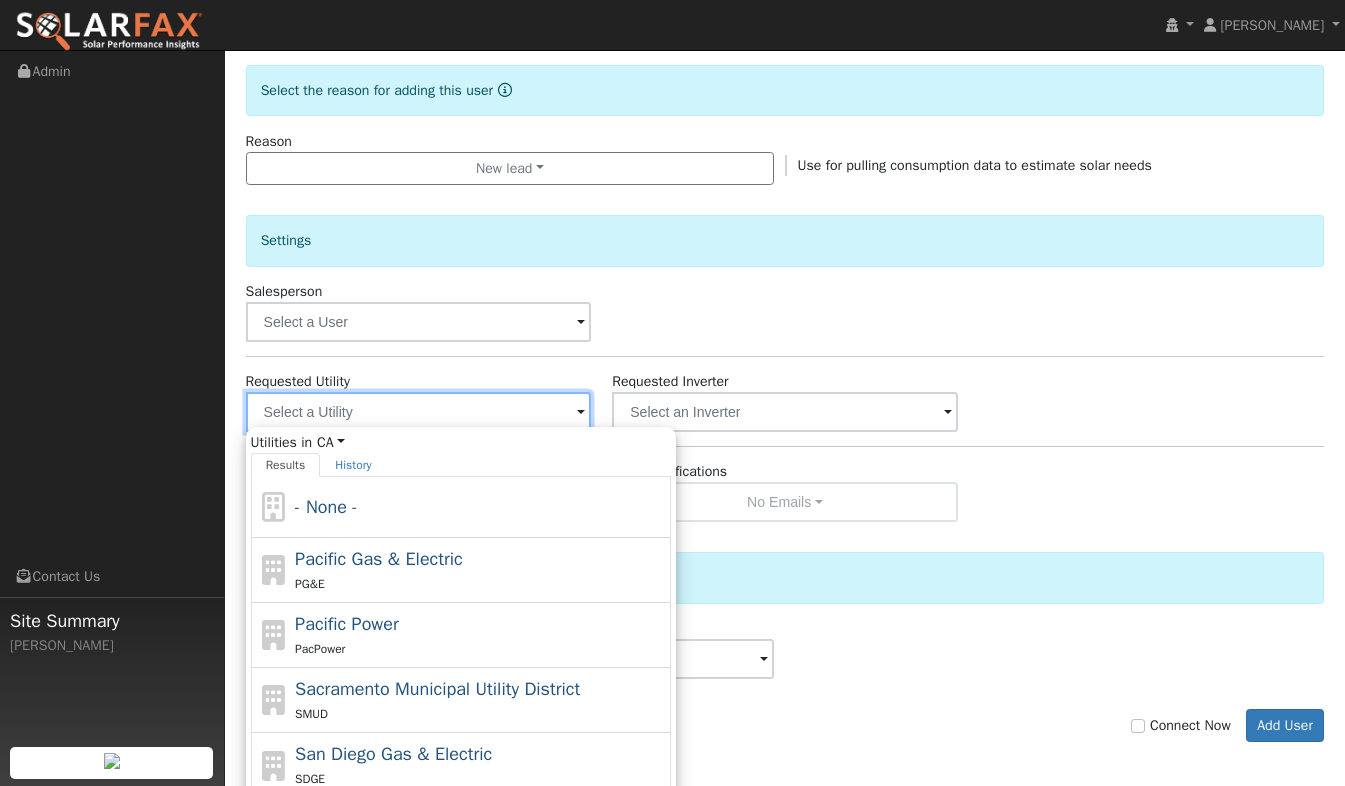 scroll, scrollTop: 619, scrollLeft: 0, axis: vertical 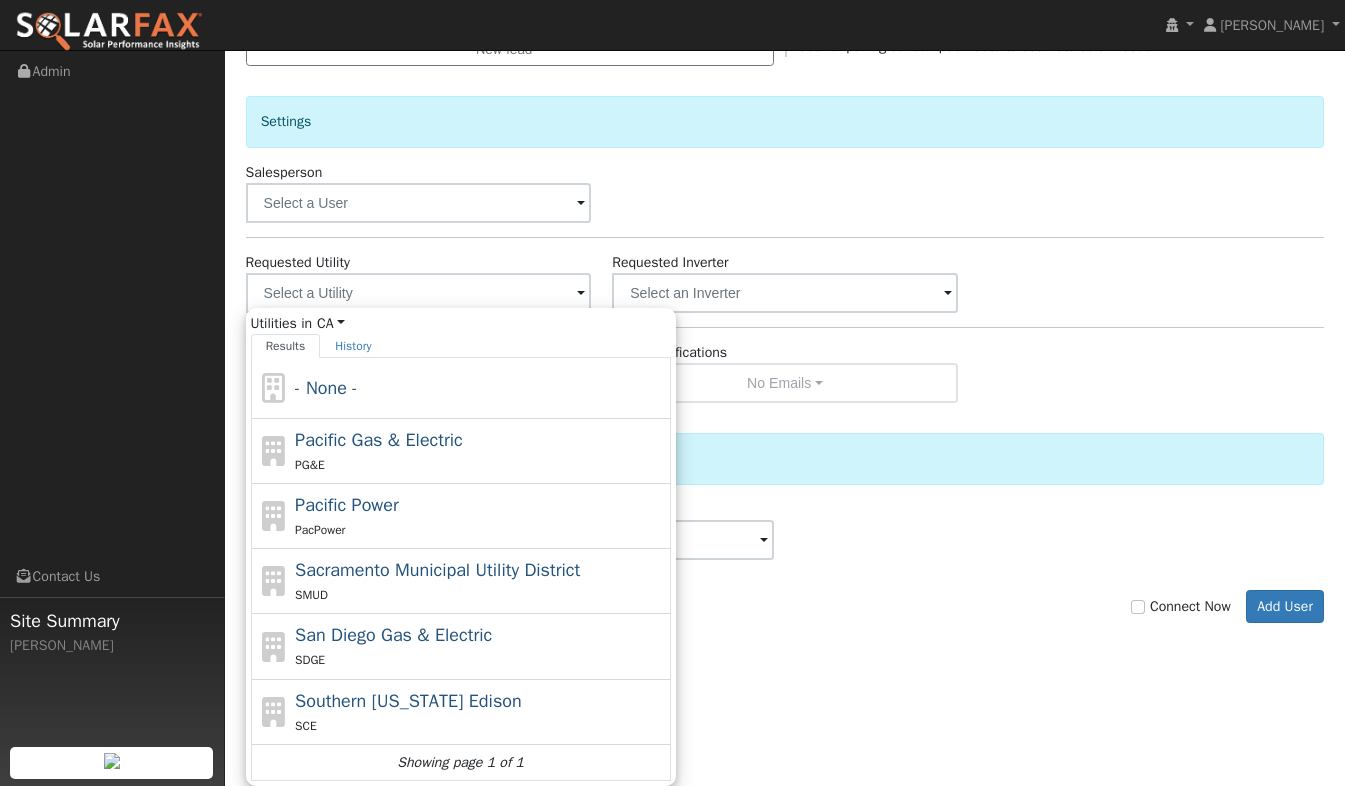 click on "Southern [US_STATE] Edison" at bounding box center (408, 701) 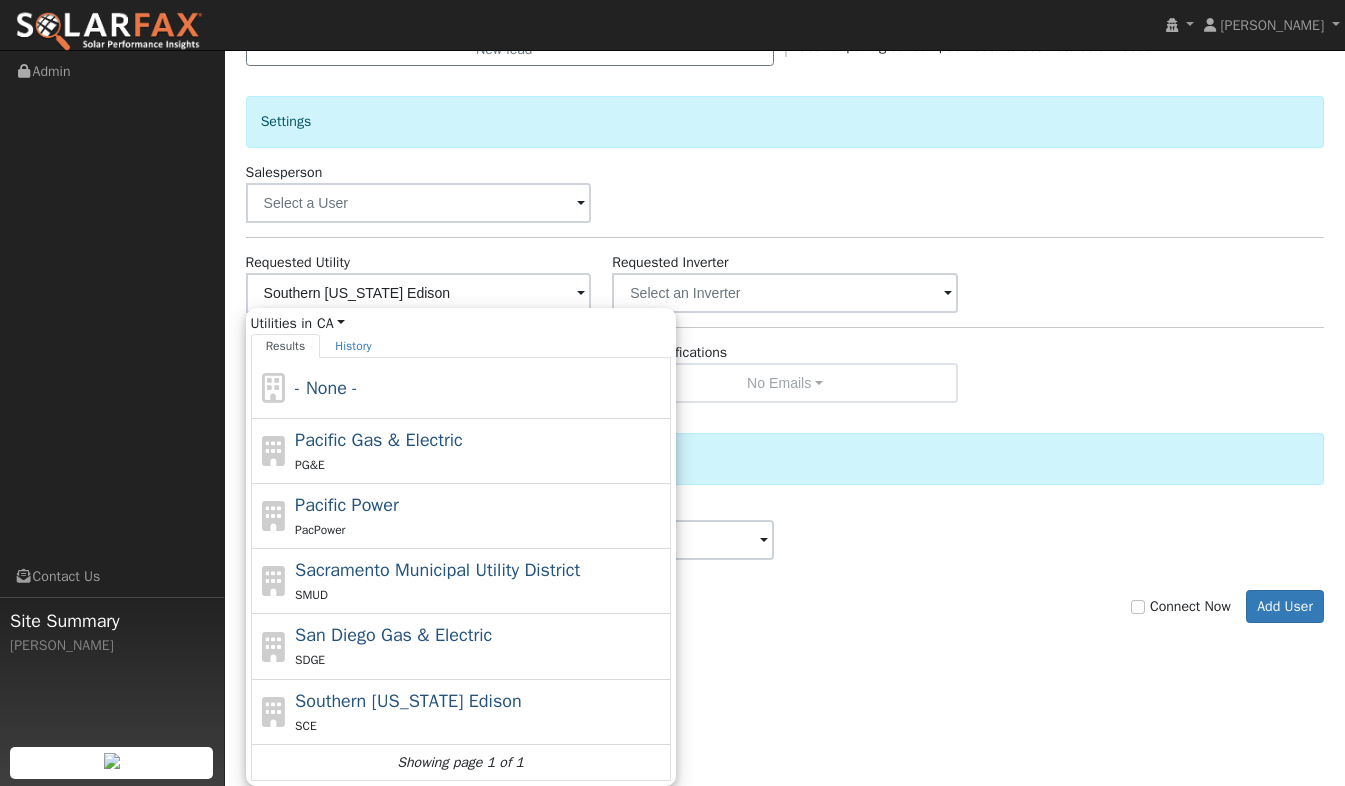 scroll, scrollTop: 506, scrollLeft: 0, axis: vertical 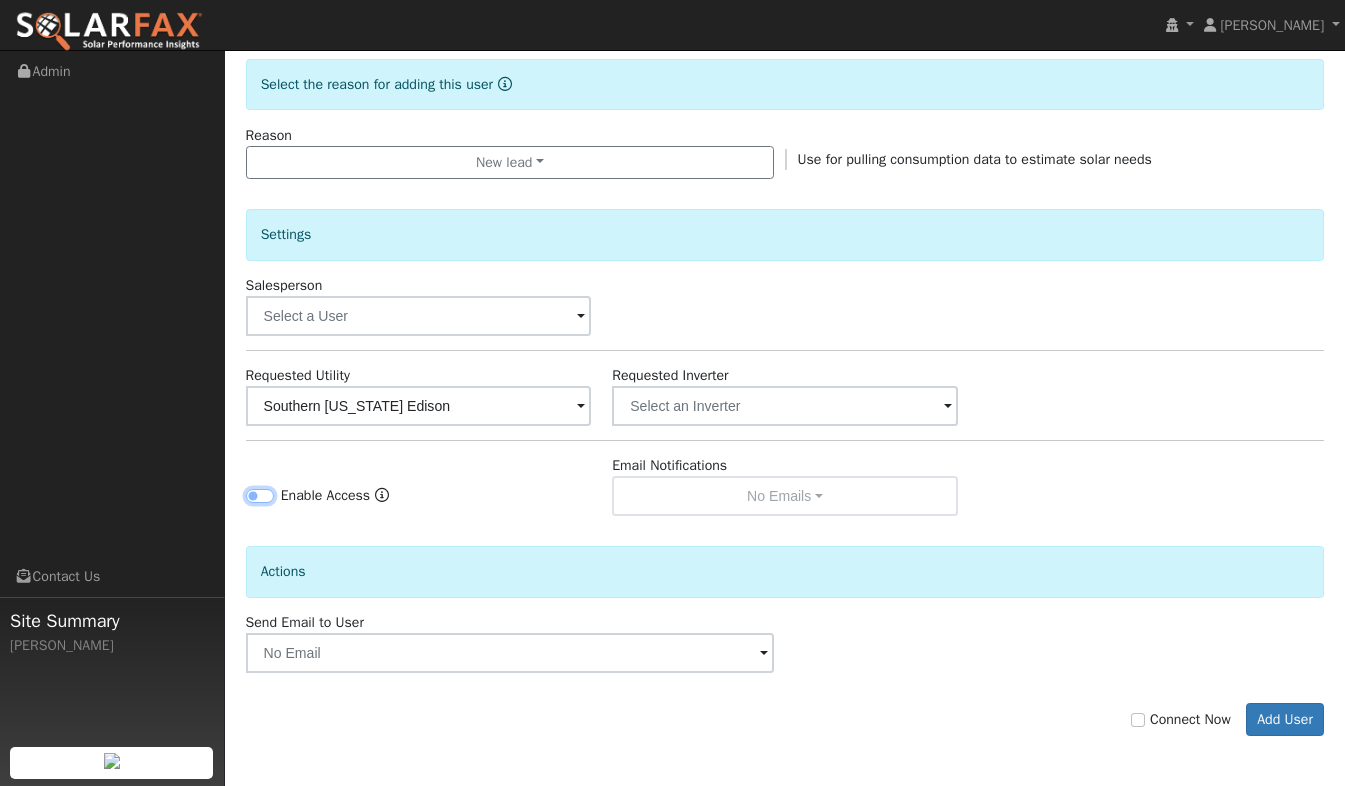 click on "Enable Access" at bounding box center [260, 496] 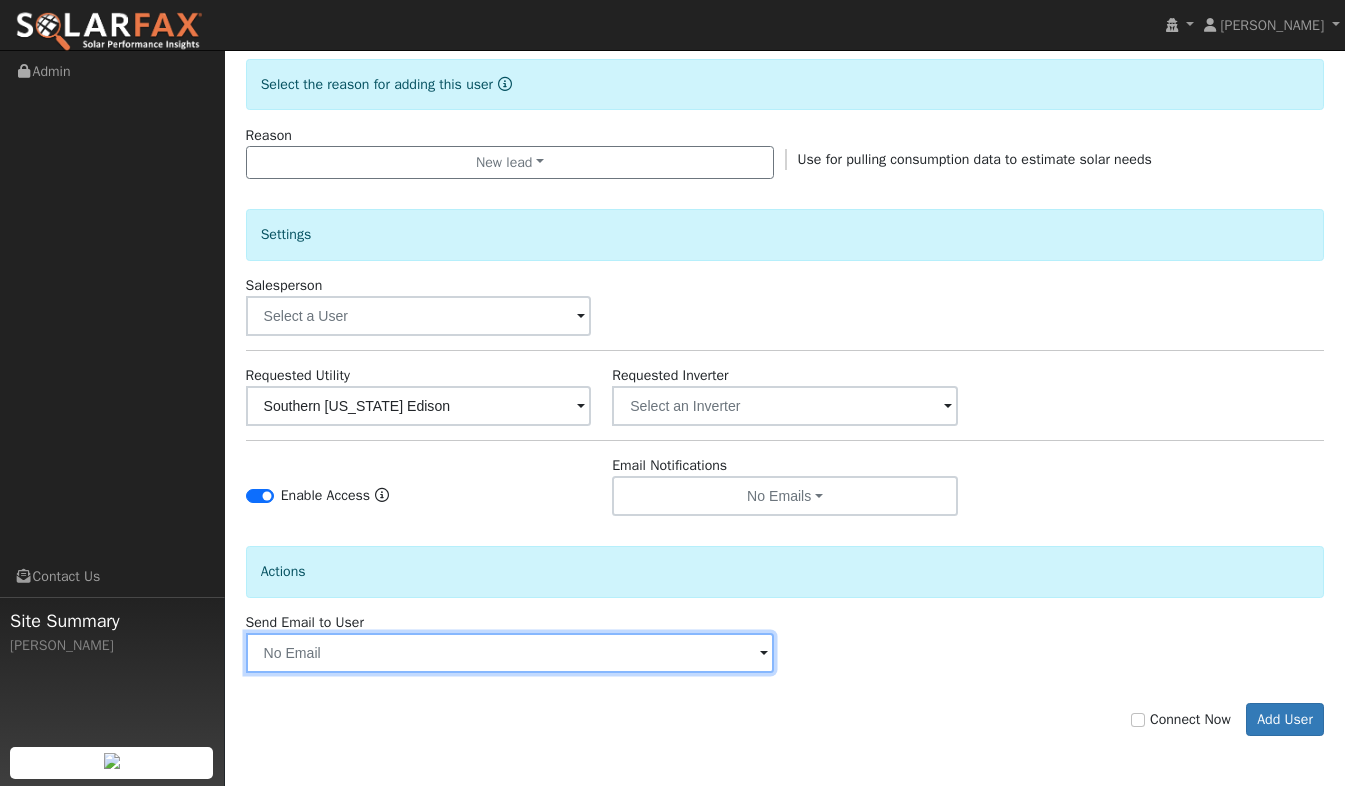 click at bounding box center [510, 653] 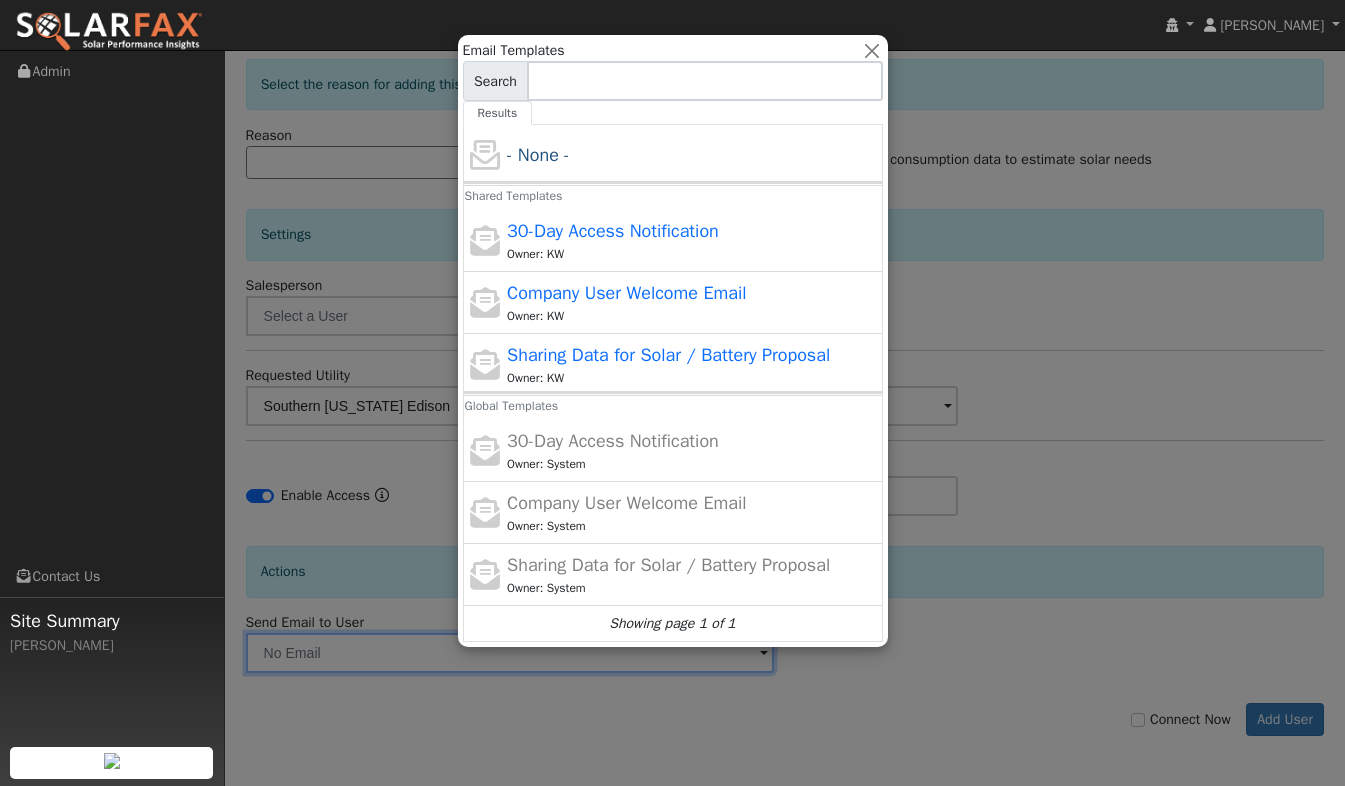 click on "- None -" at bounding box center [692, 155] 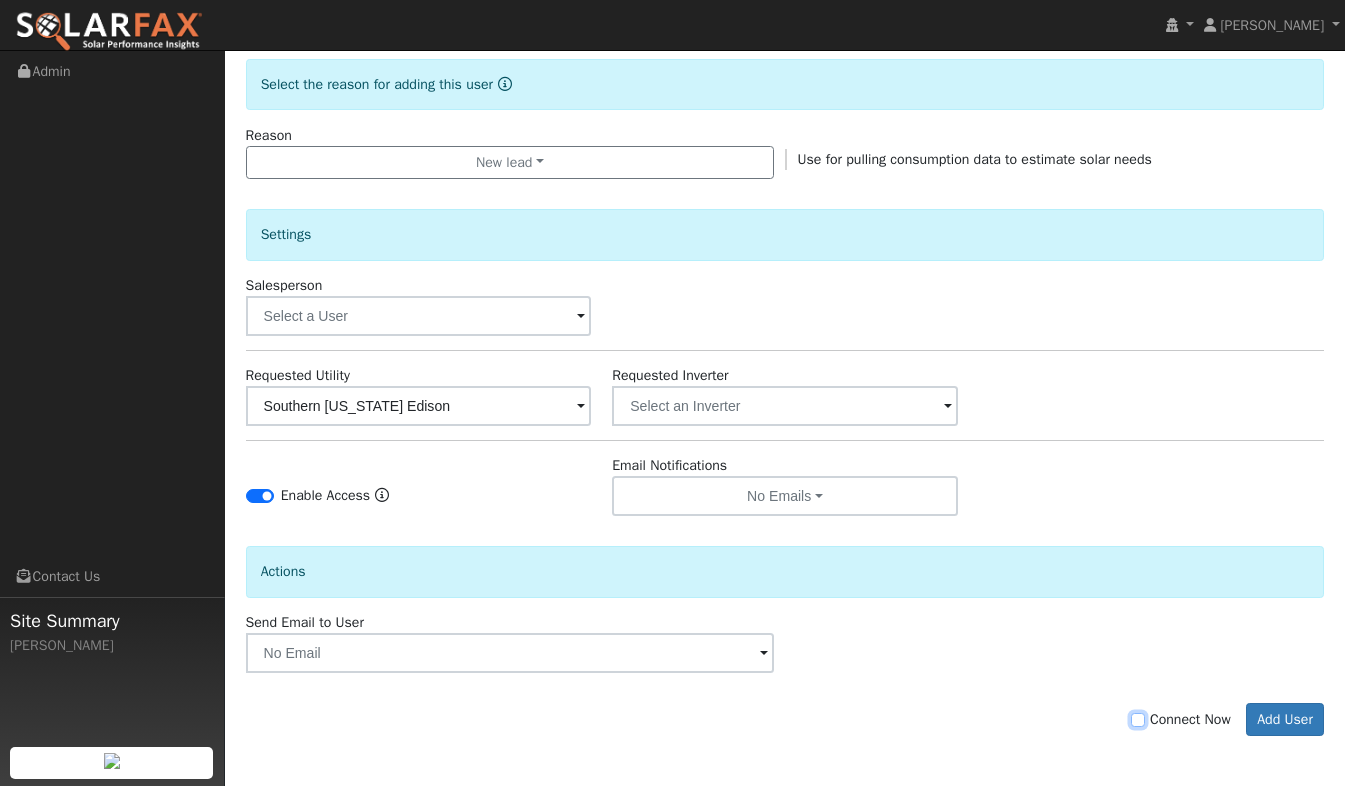 click on "Connect Now" at bounding box center [1138, 720] 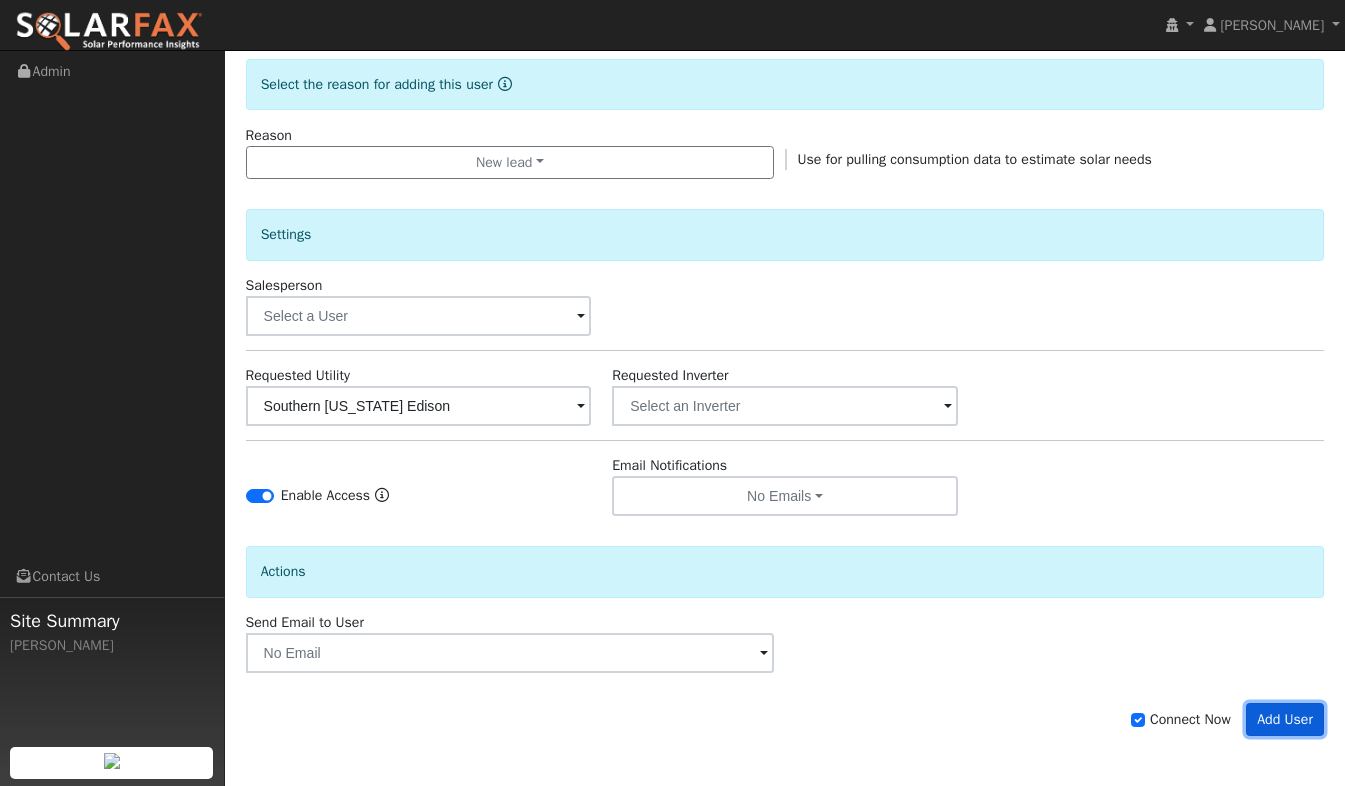 click on "Add User" at bounding box center (1285, 720) 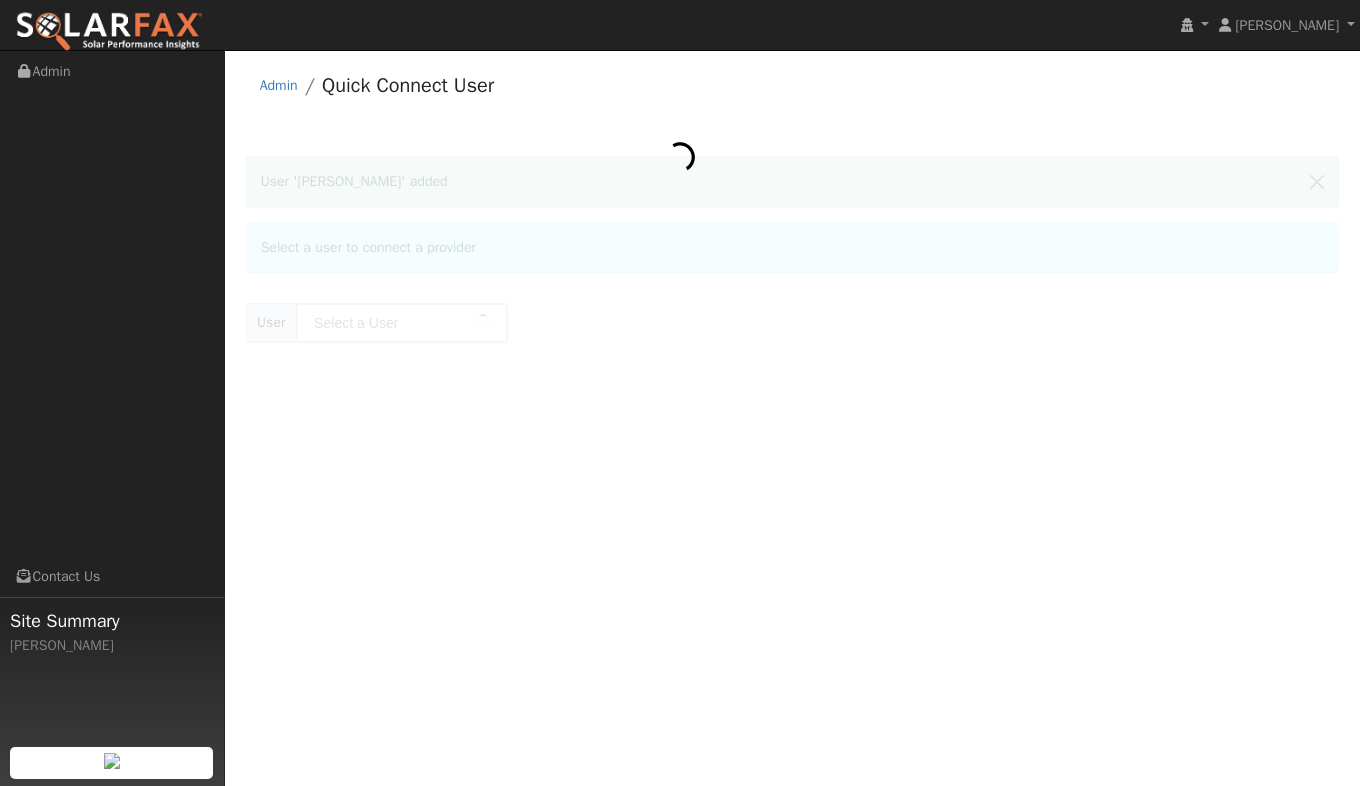 type on "[PERSON_NAME]" 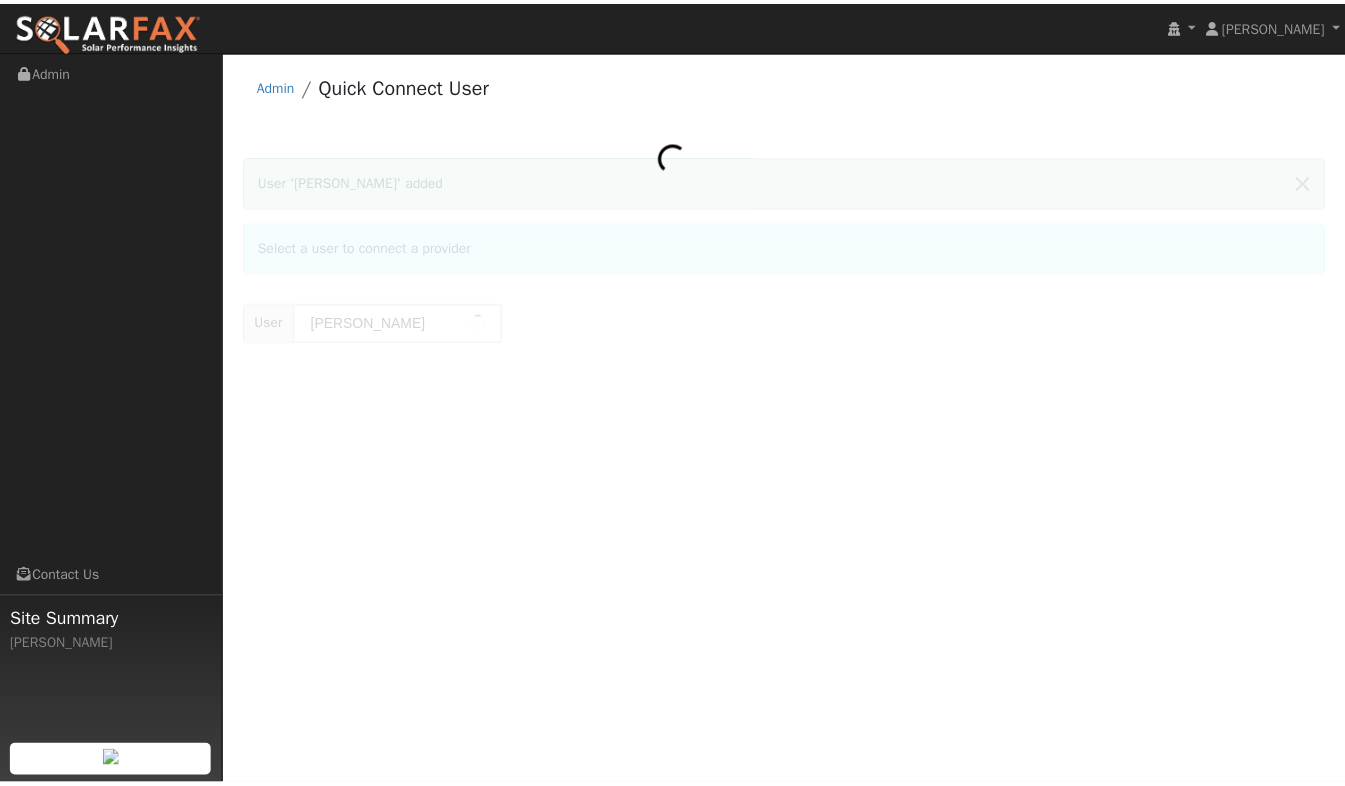 scroll, scrollTop: 0, scrollLeft: 0, axis: both 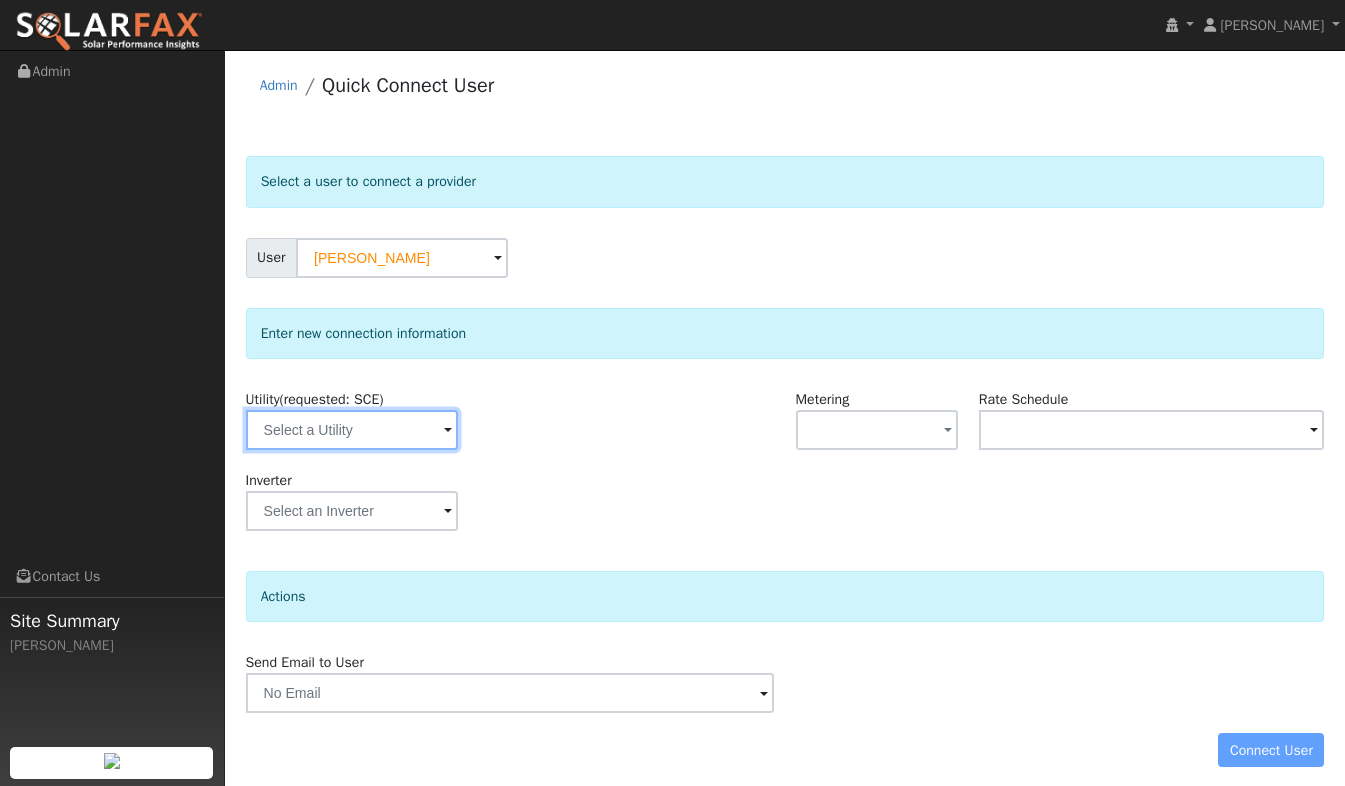 click at bounding box center [352, 430] 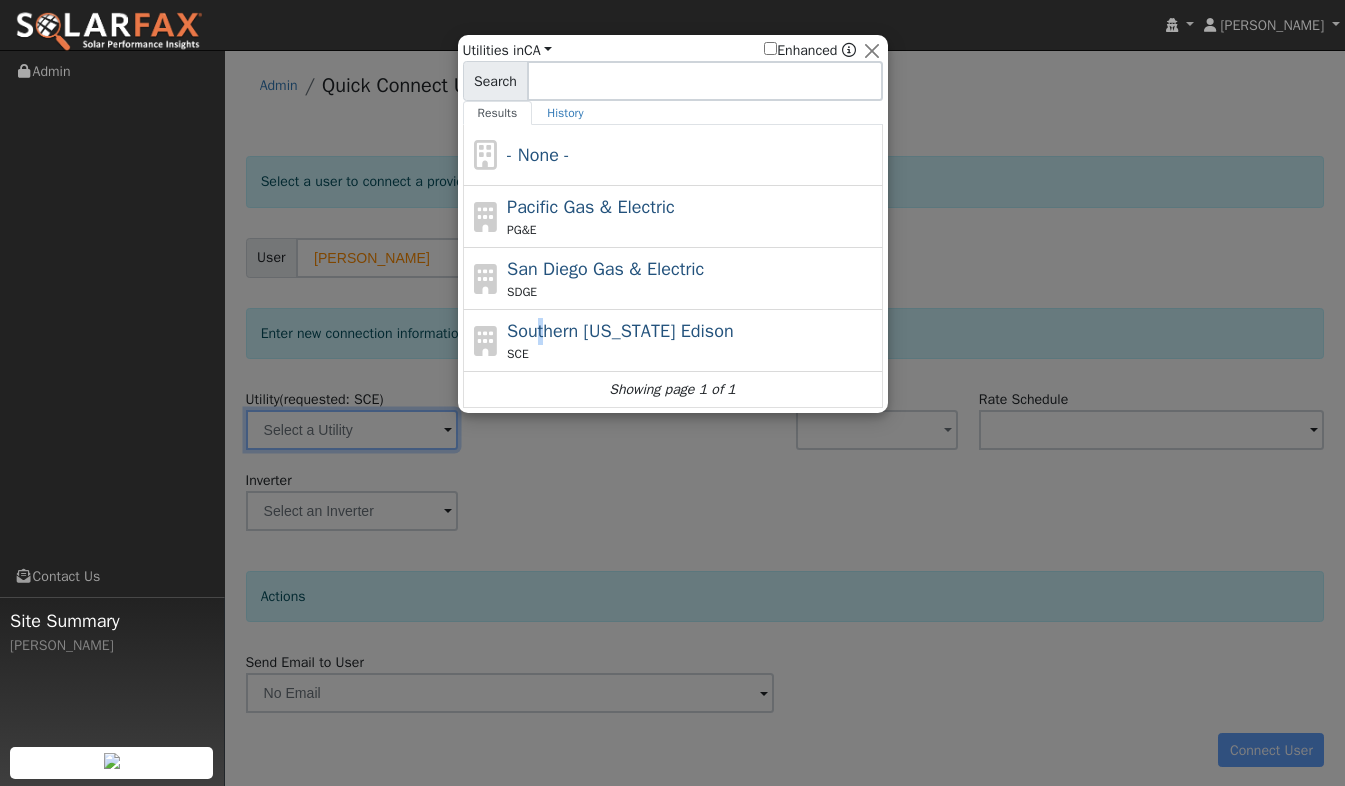 click on "Southern [US_STATE] Edison" at bounding box center [620, 331] 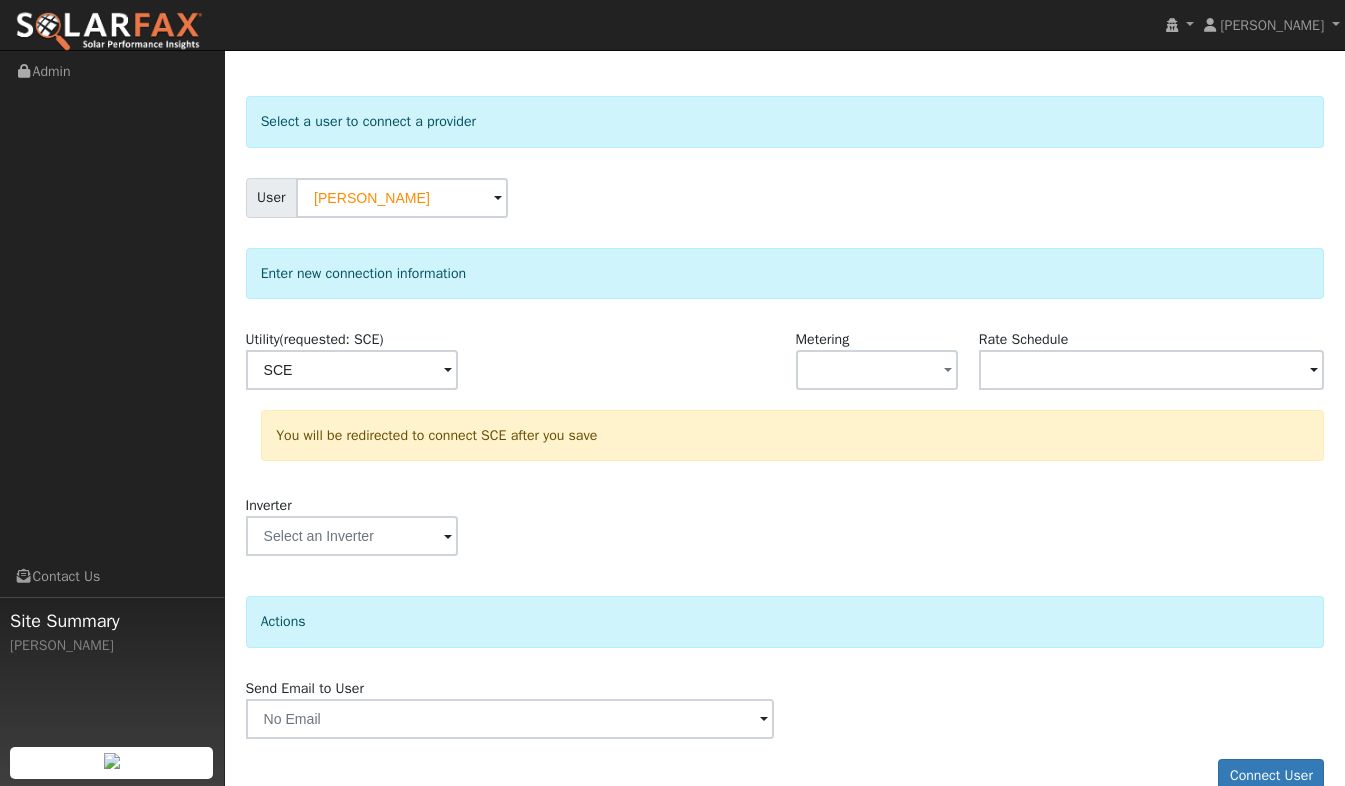 scroll, scrollTop: 96, scrollLeft: 0, axis: vertical 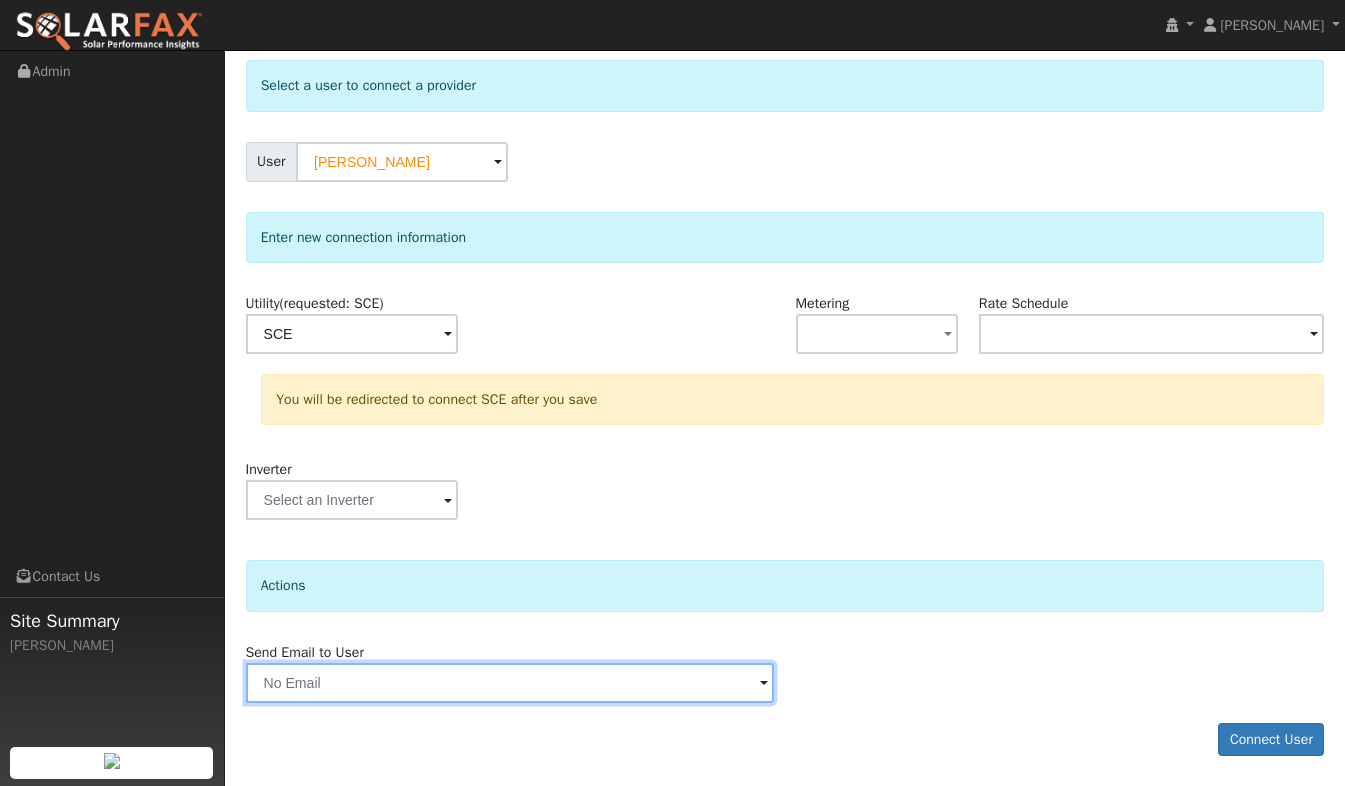 click at bounding box center [510, 683] 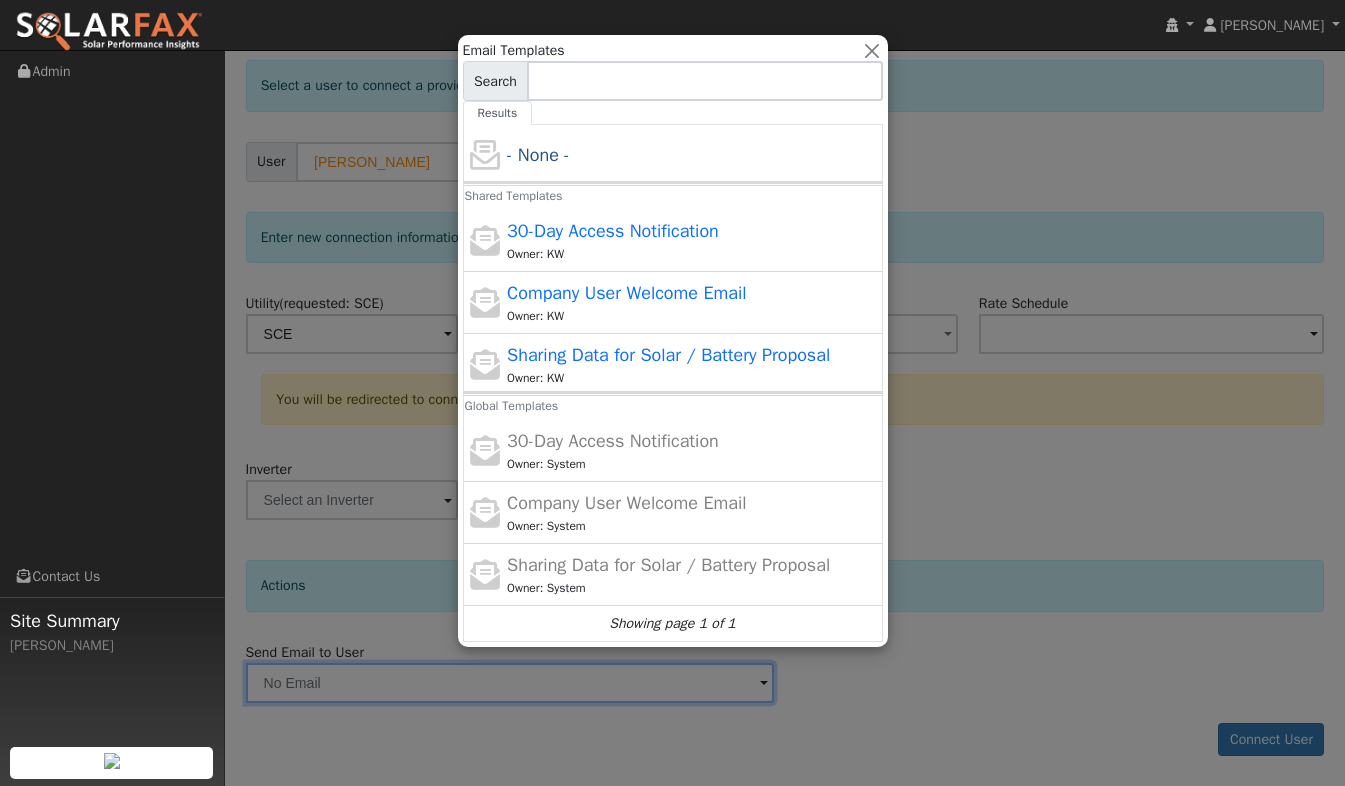 click on "Sharing Data for Solar / Battery Proposal" at bounding box center [668, 355] 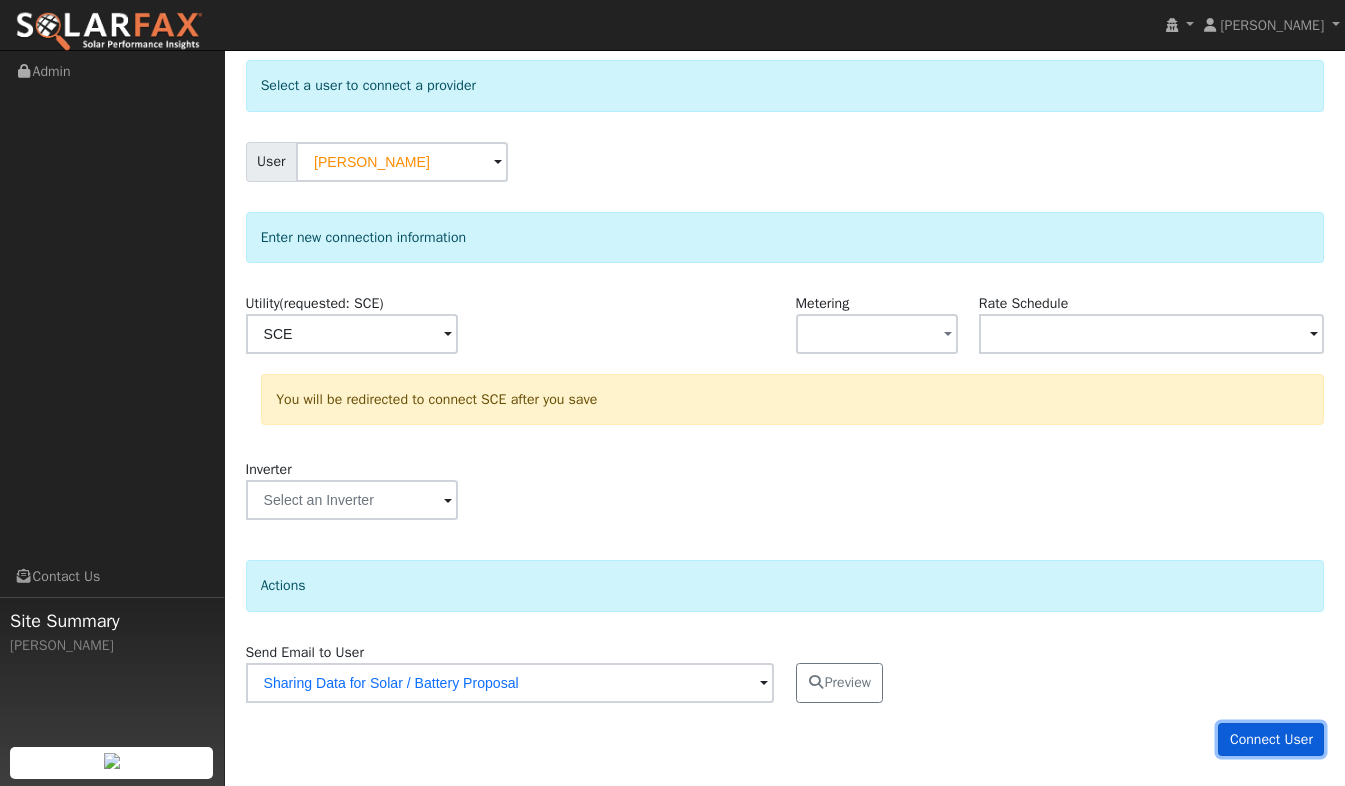 click on "Connect User" at bounding box center (1271, 740) 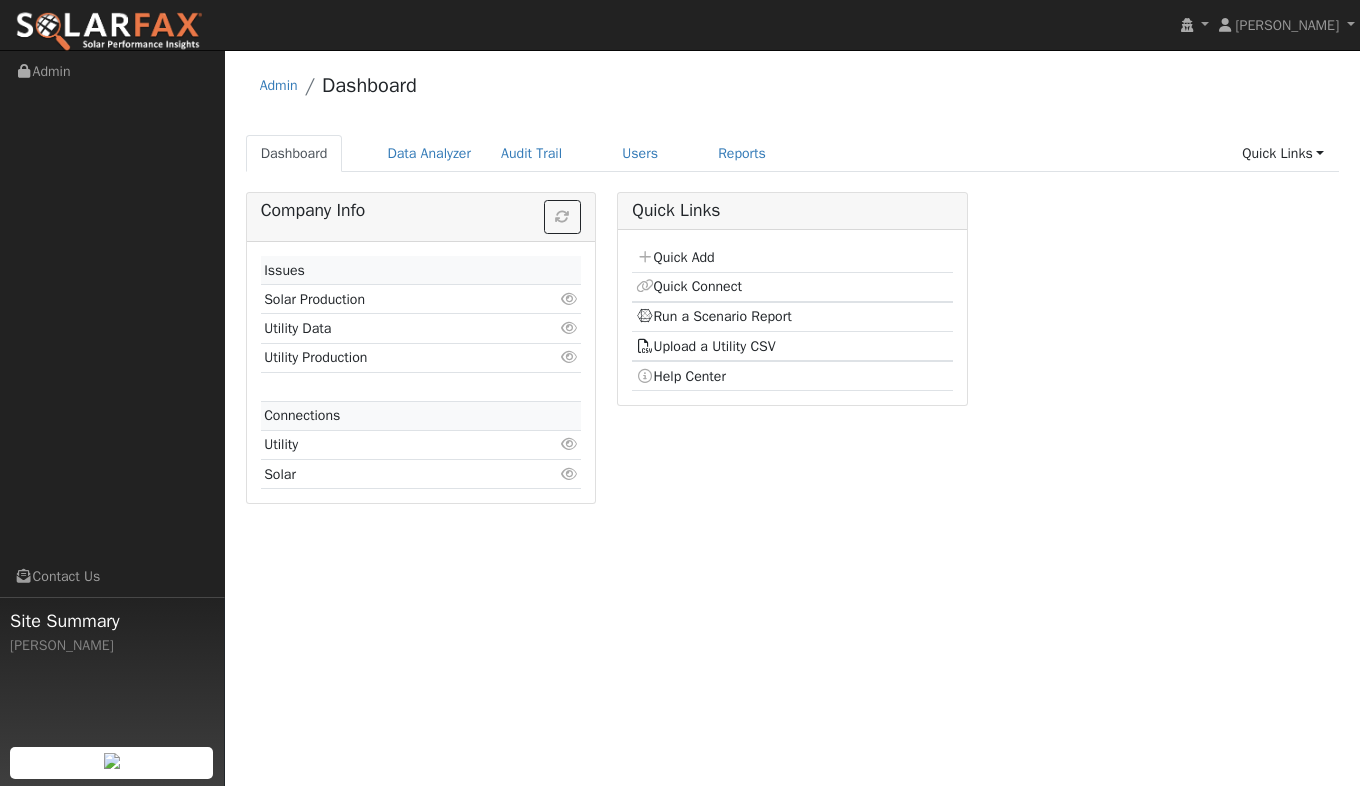scroll, scrollTop: 0, scrollLeft: 0, axis: both 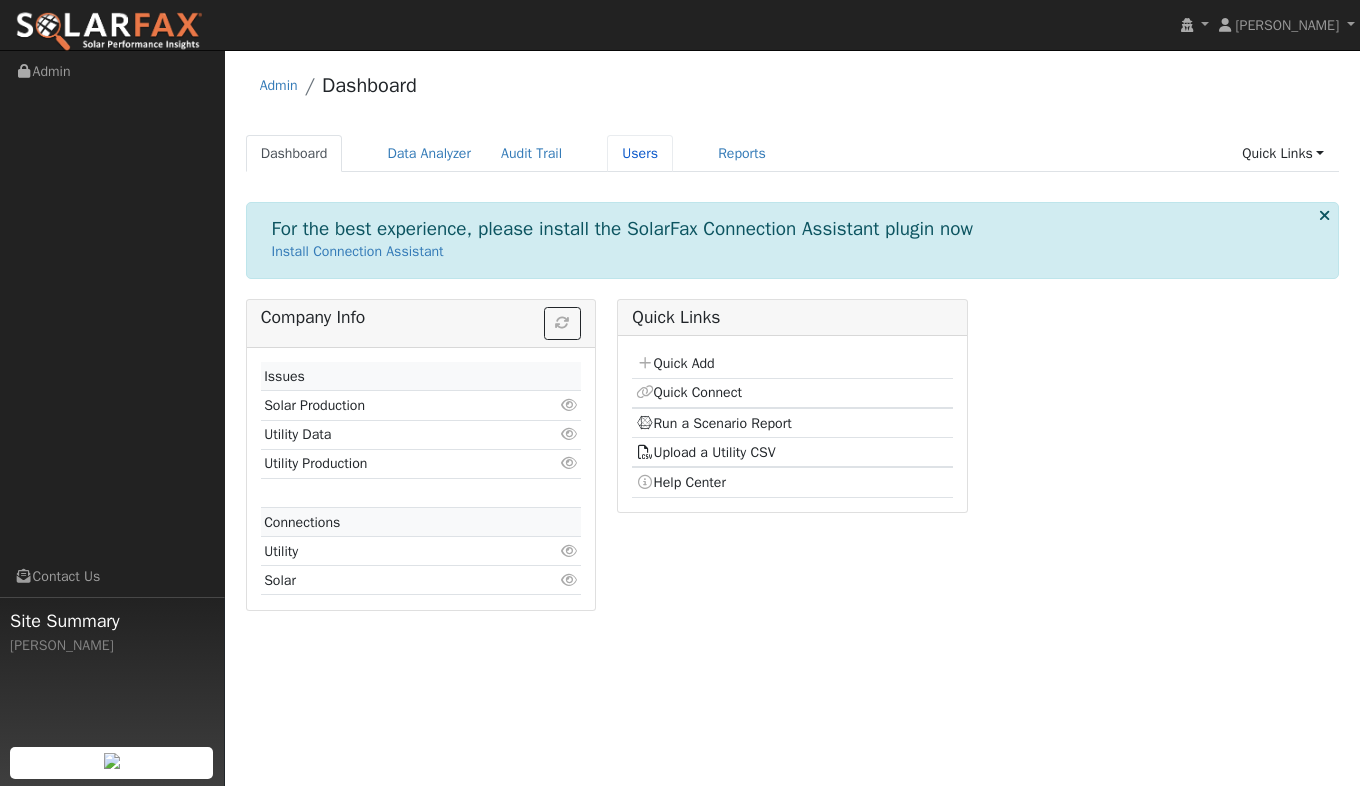 click on "Users" at bounding box center (640, 153) 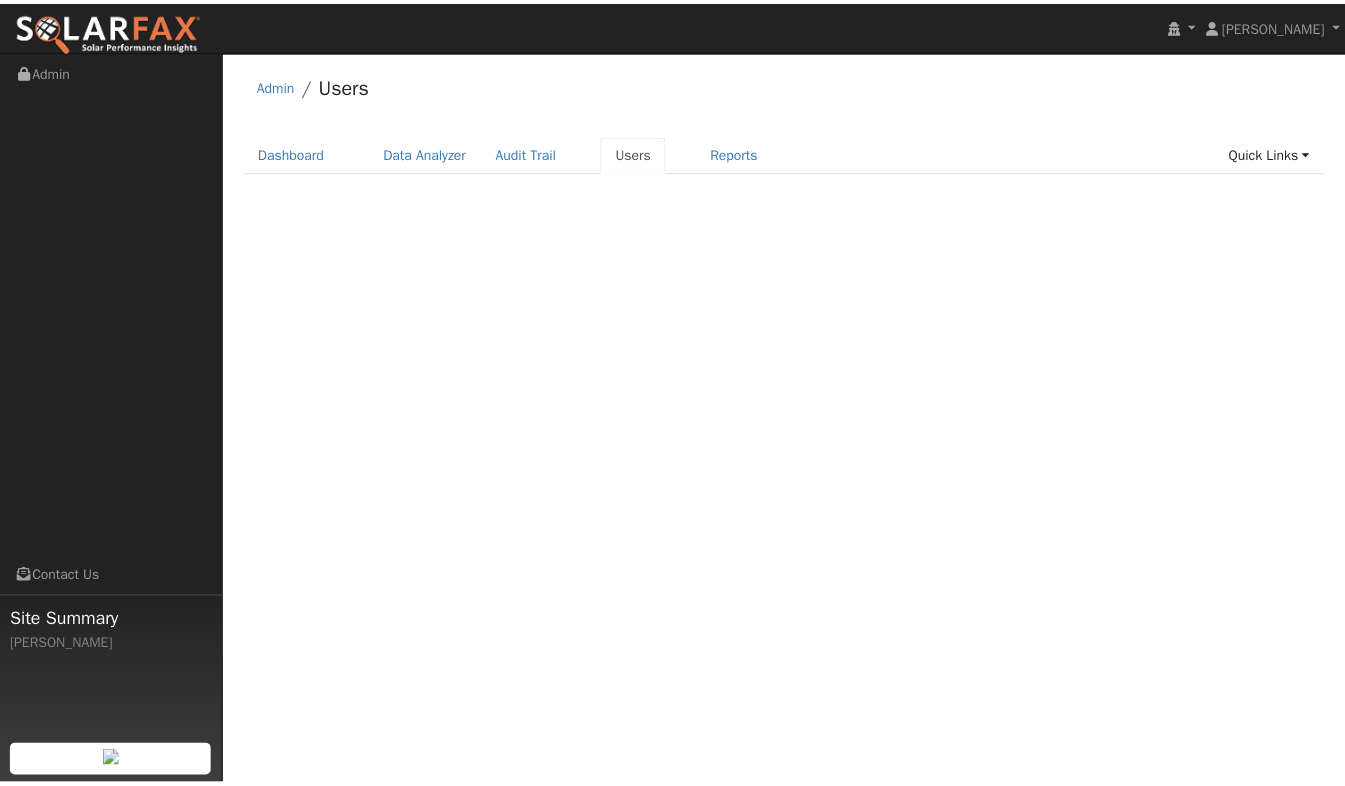 scroll, scrollTop: 0, scrollLeft: 0, axis: both 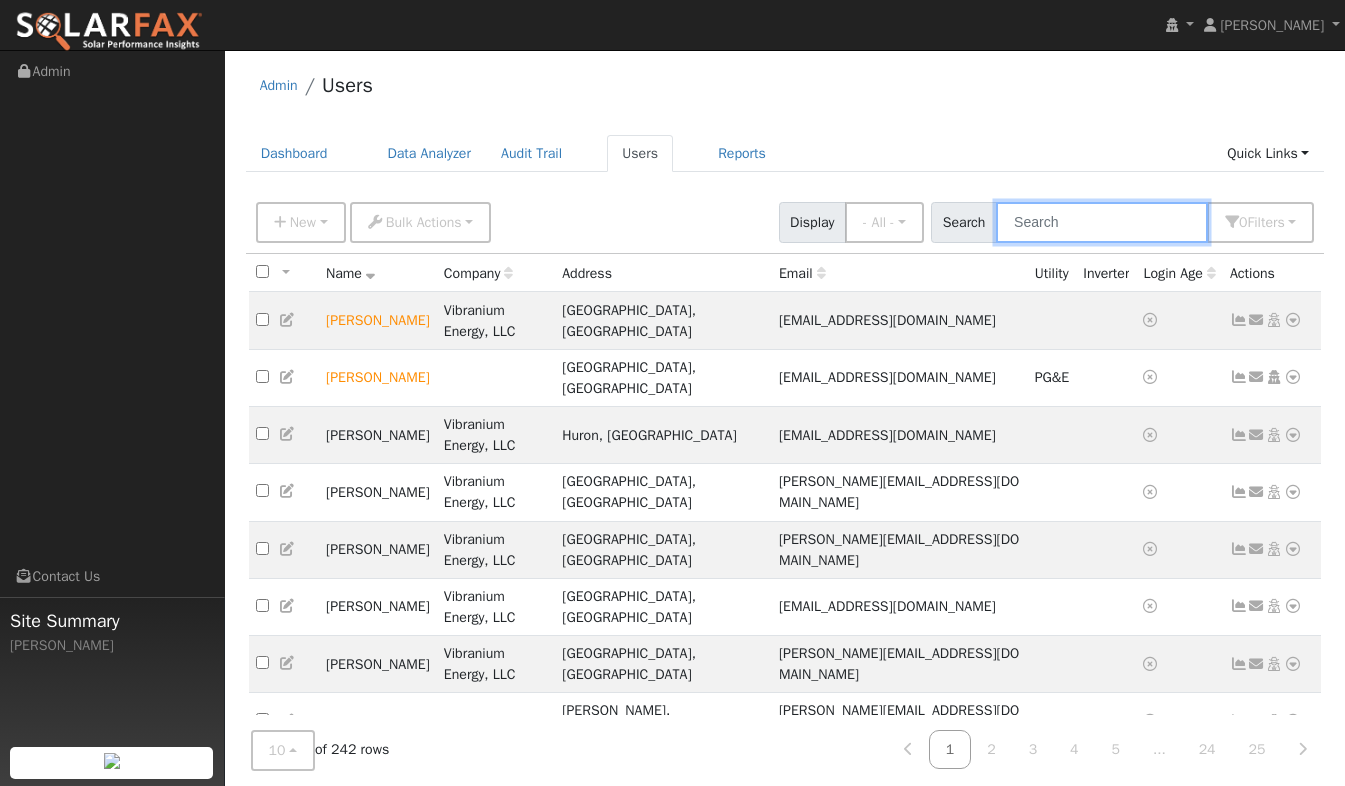 click at bounding box center [1102, 222] 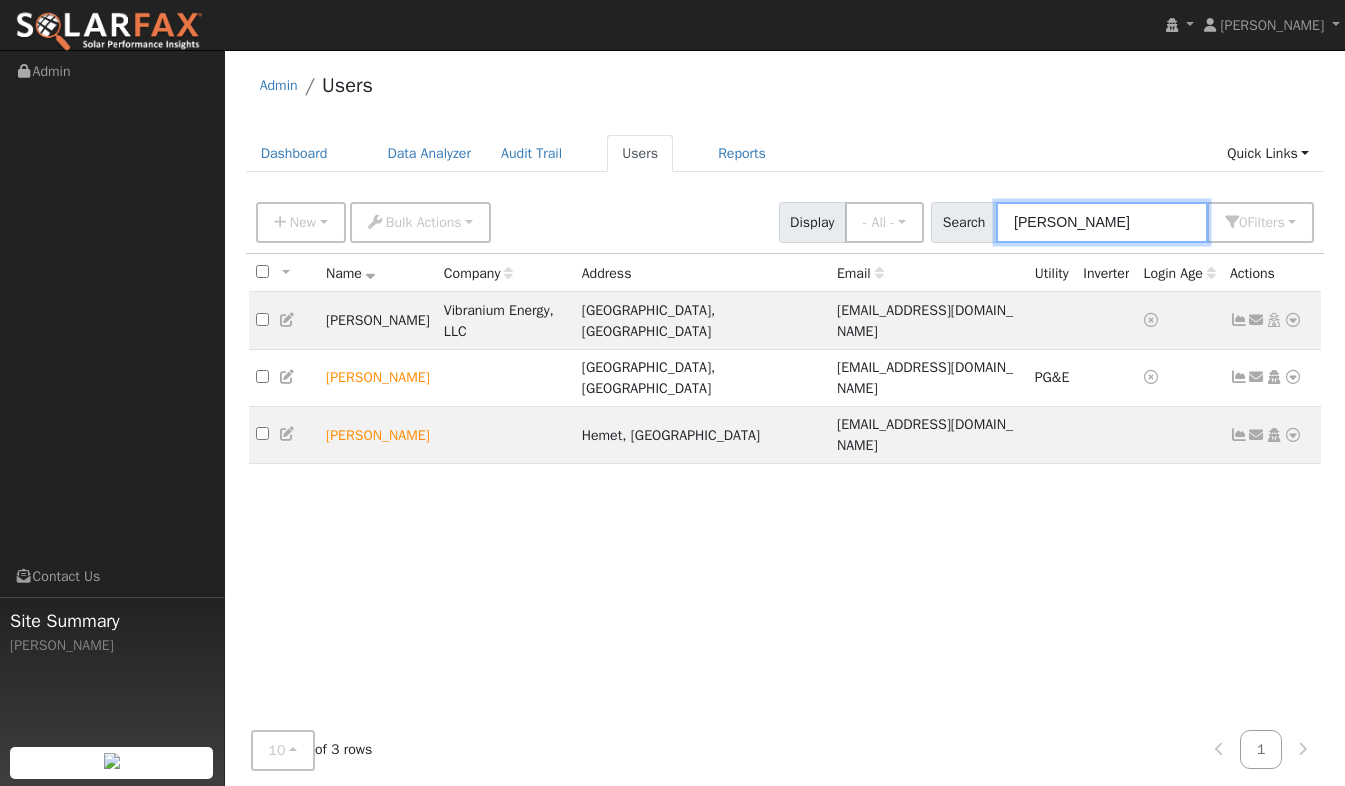 type on "[PERSON_NAME]" 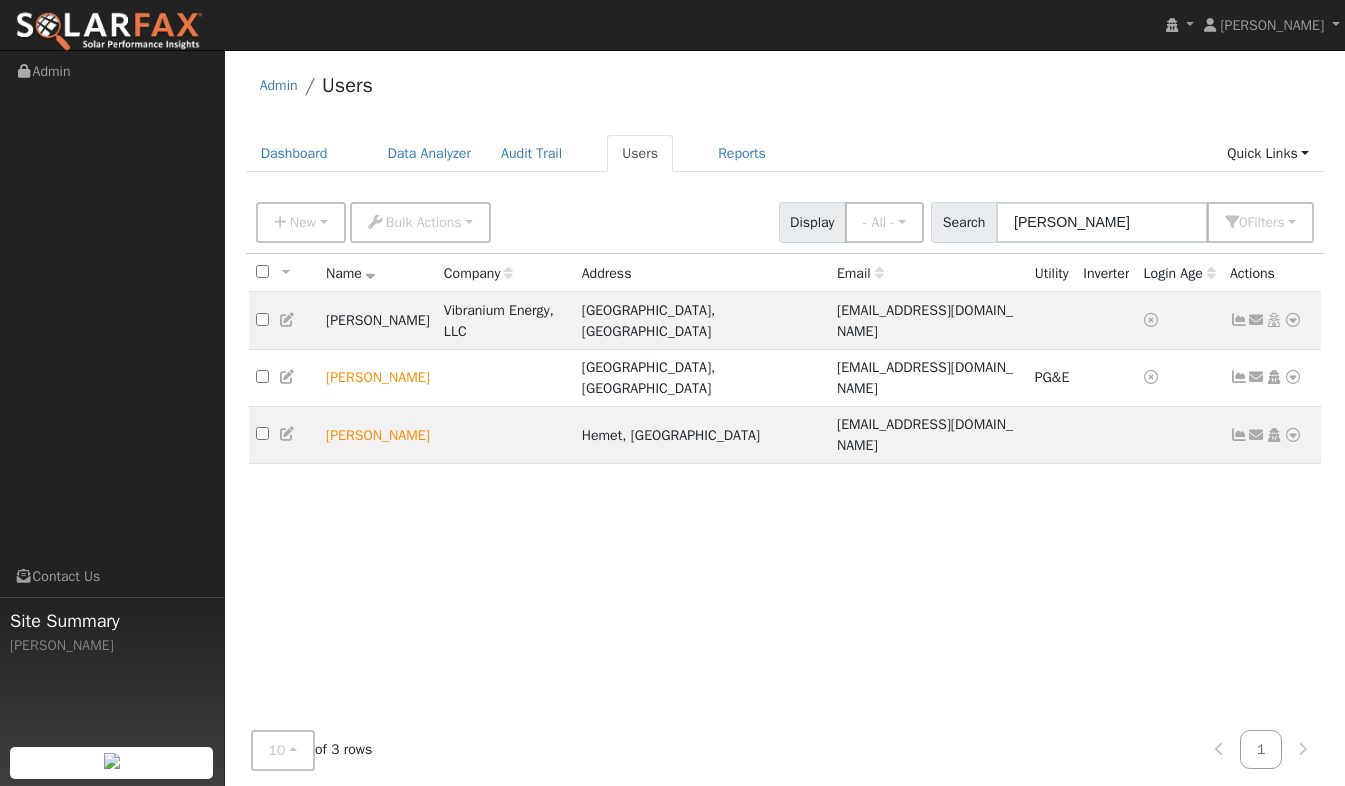 click at bounding box center [1293, 435] 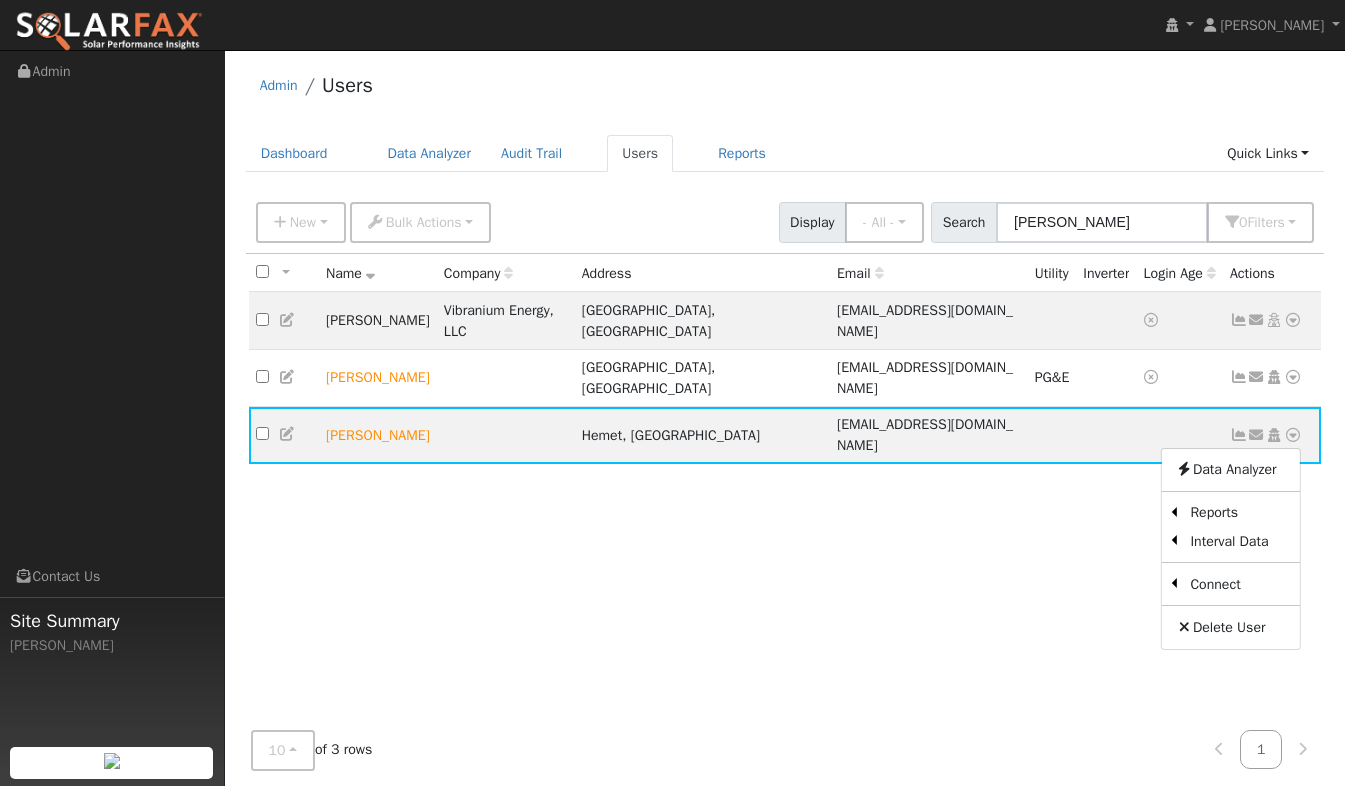 click on "Scenario" at bounding box center [0, 0] 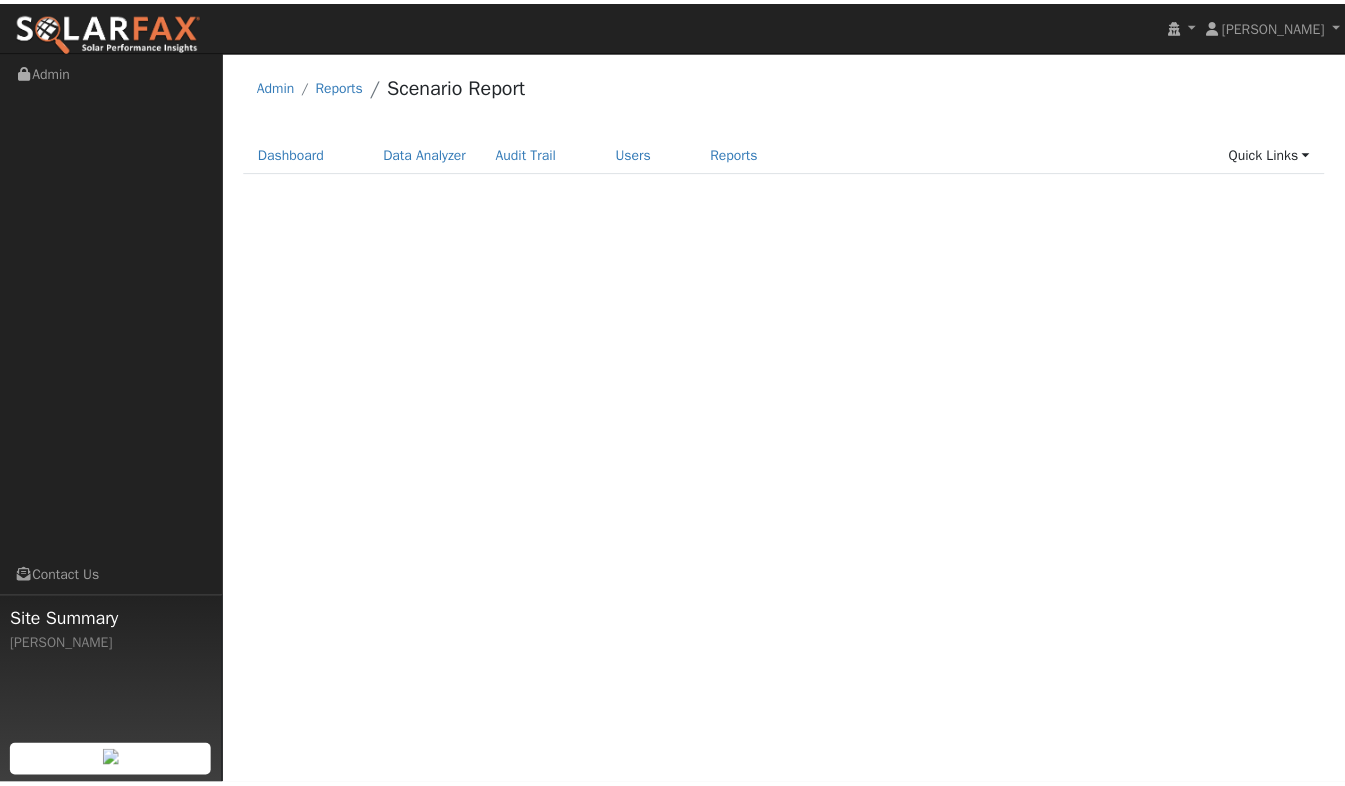 scroll, scrollTop: 0, scrollLeft: 0, axis: both 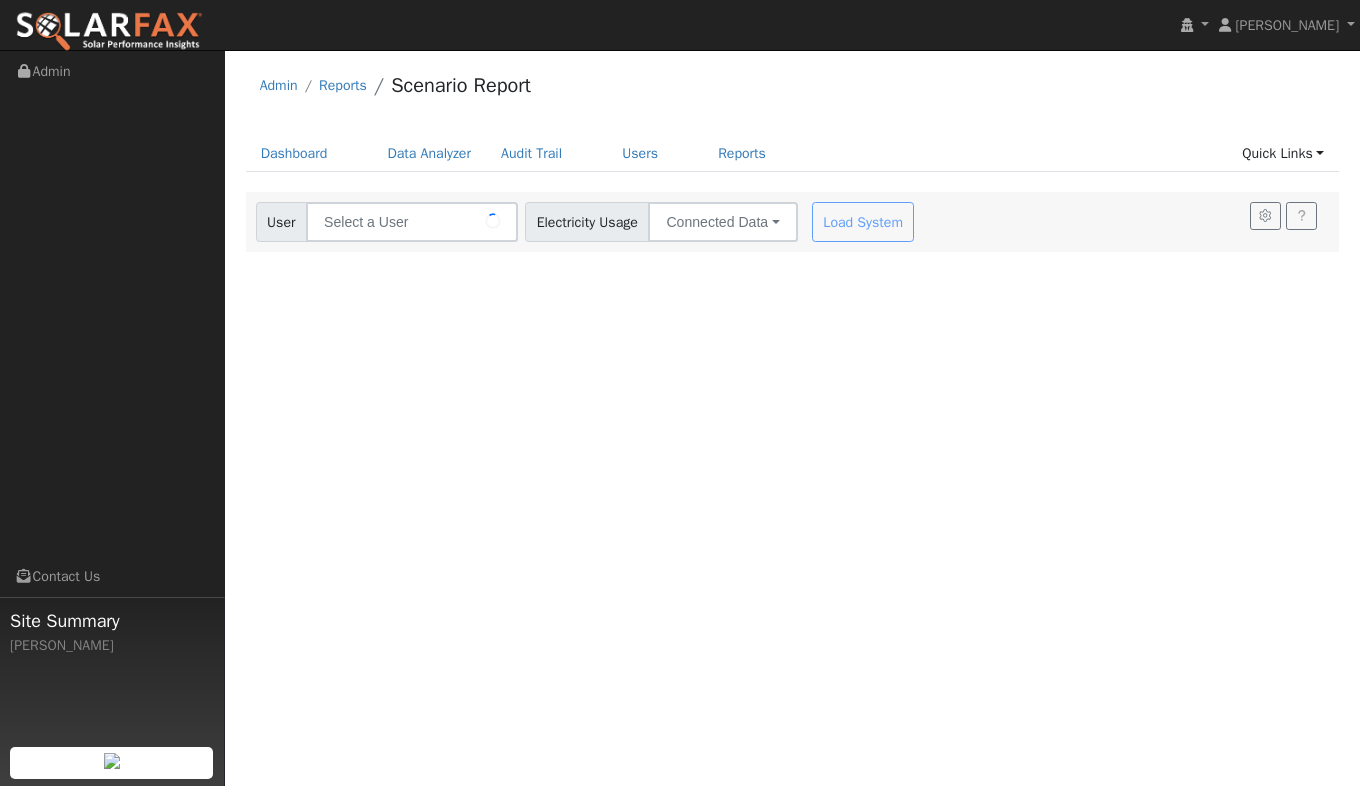 type on "[PERSON_NAME]" 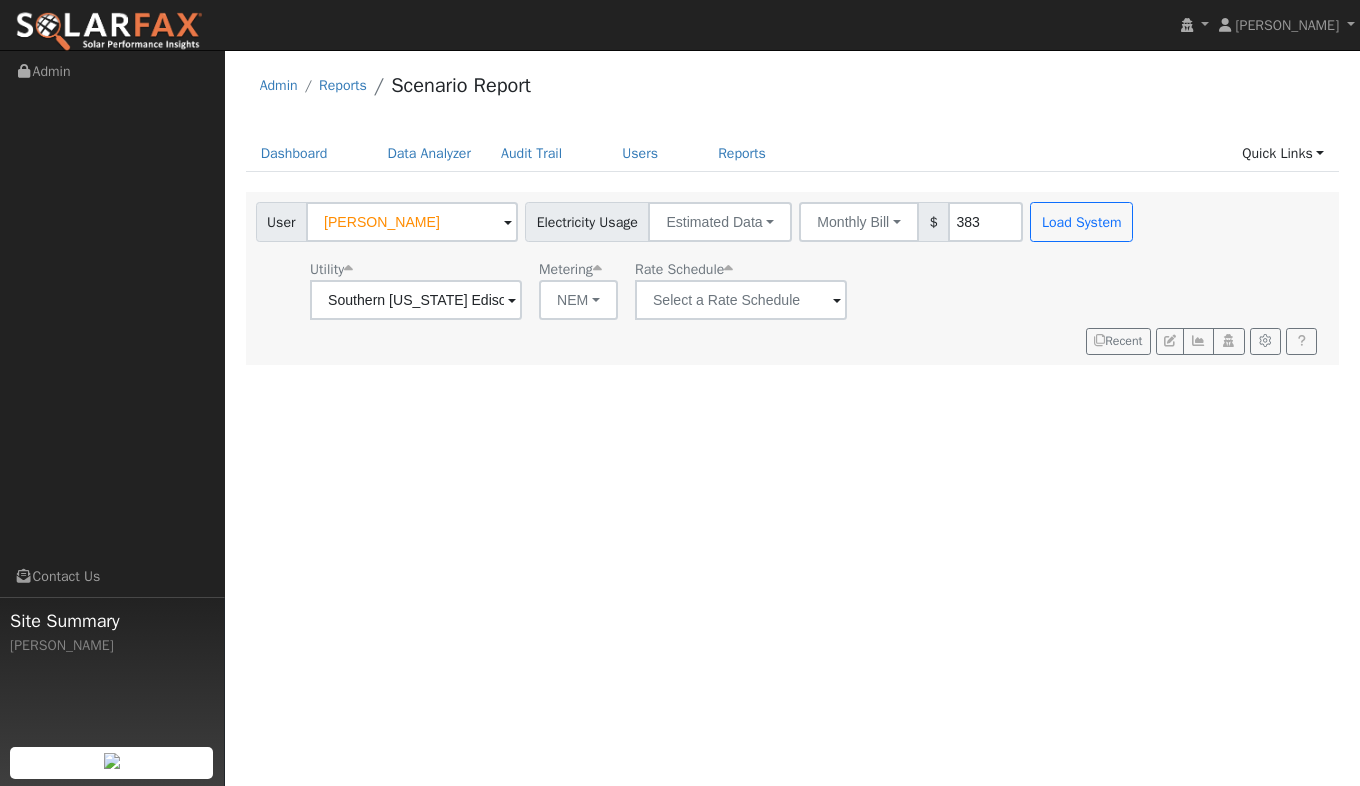 click on "Utility  Southern [US_STATE] Edison  Metering  NEM NEM NBT  Rate Schedule" at bounding box center (697, 286) 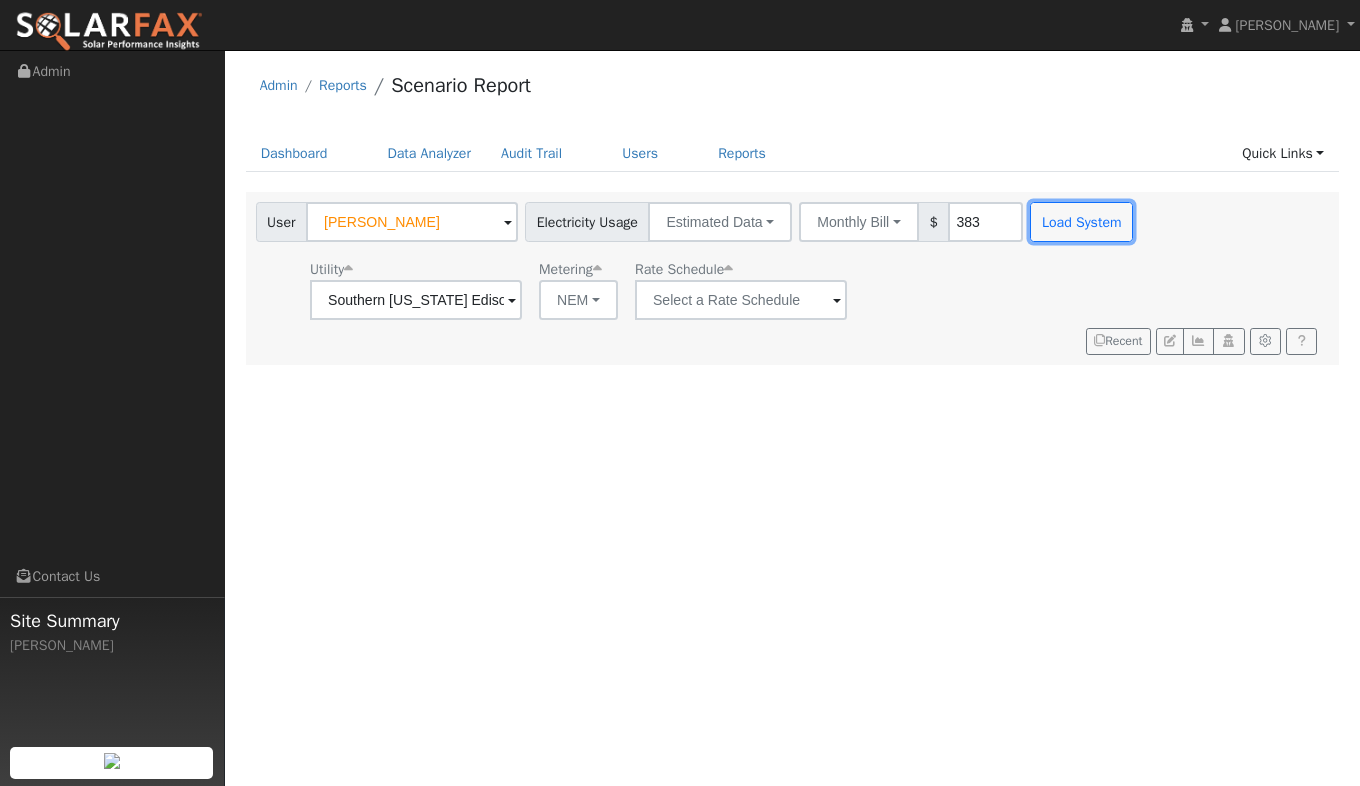 click on "Load System" at bounding box center (1081, 222) 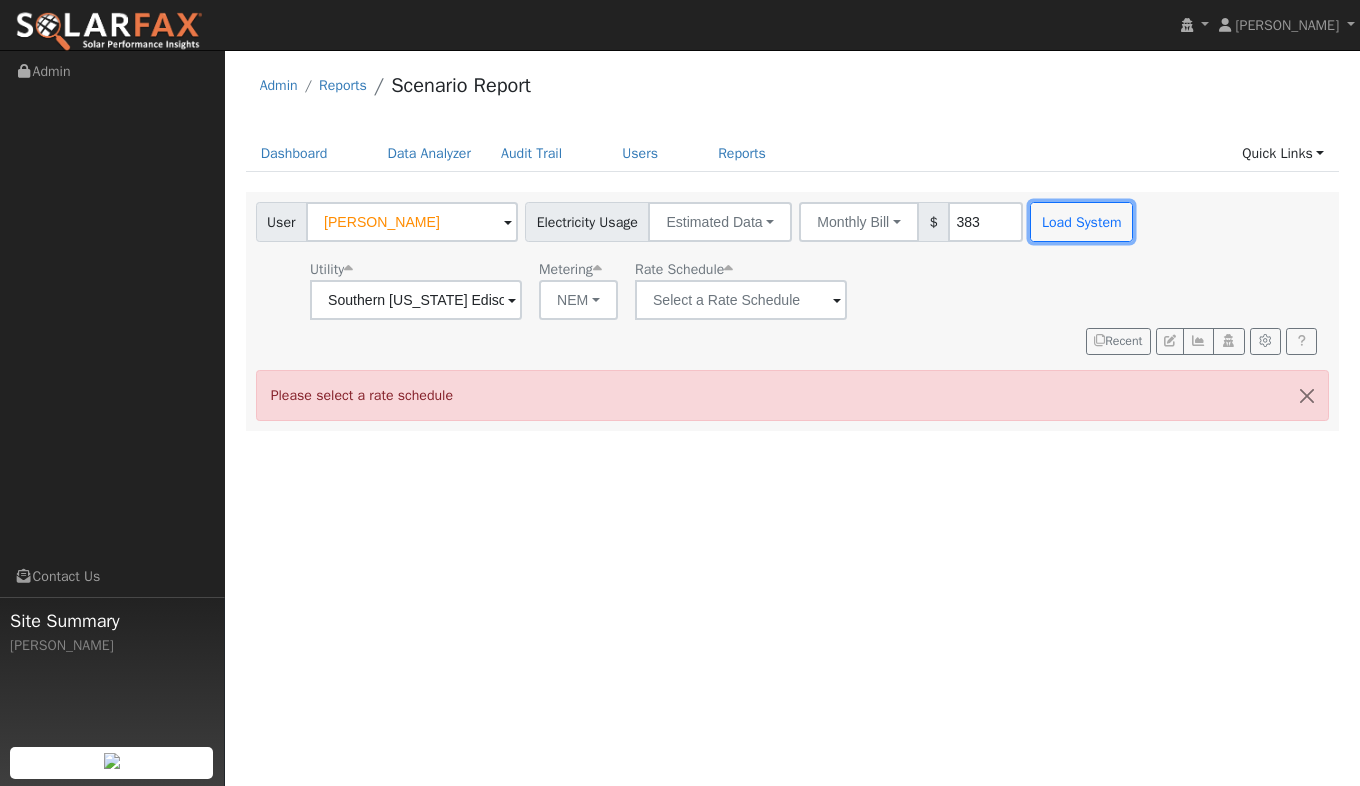 click on "Load System" at bounding box center (1081, 222) 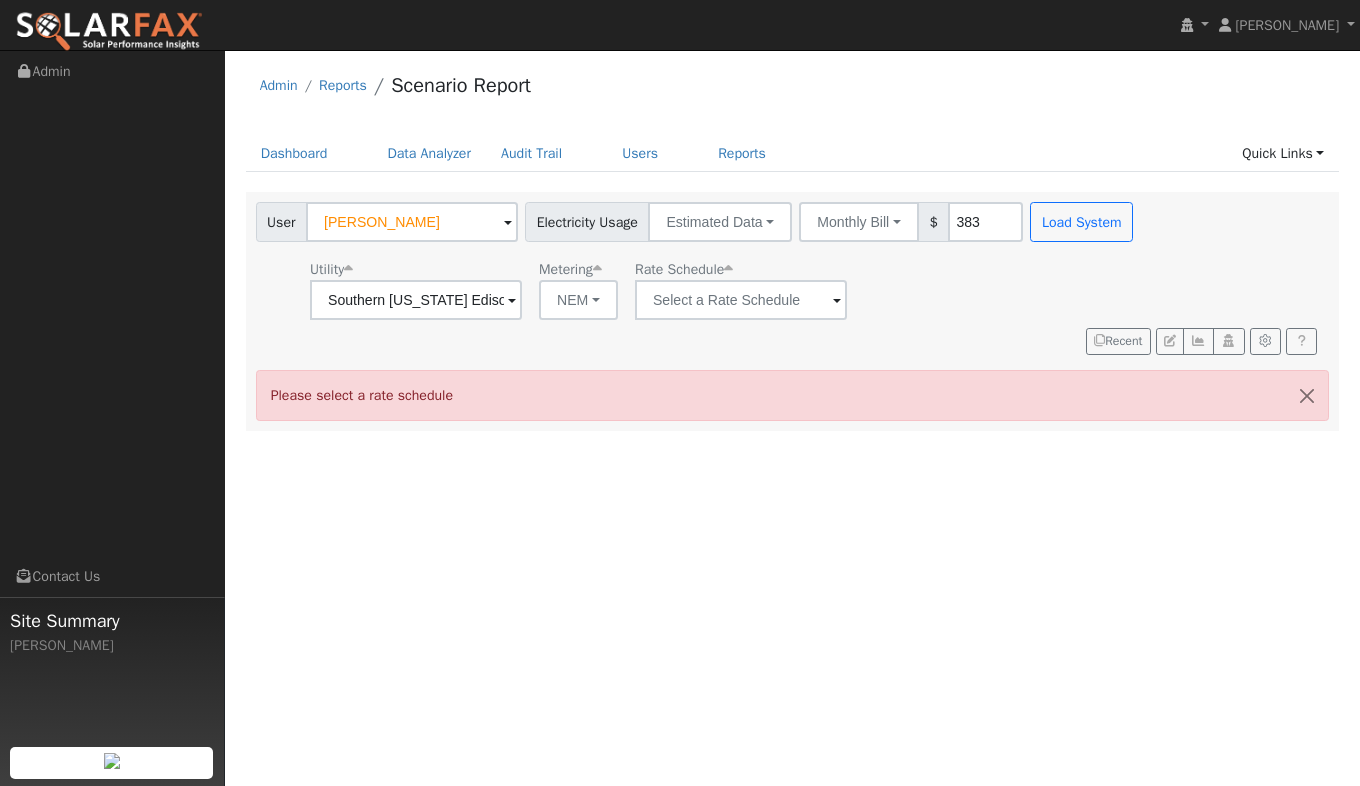 click on "Utility  Southern [US_STATE] Edison  Metering  NEM NEM NBT  Rate Schedule" at bounding box center (697, 286) 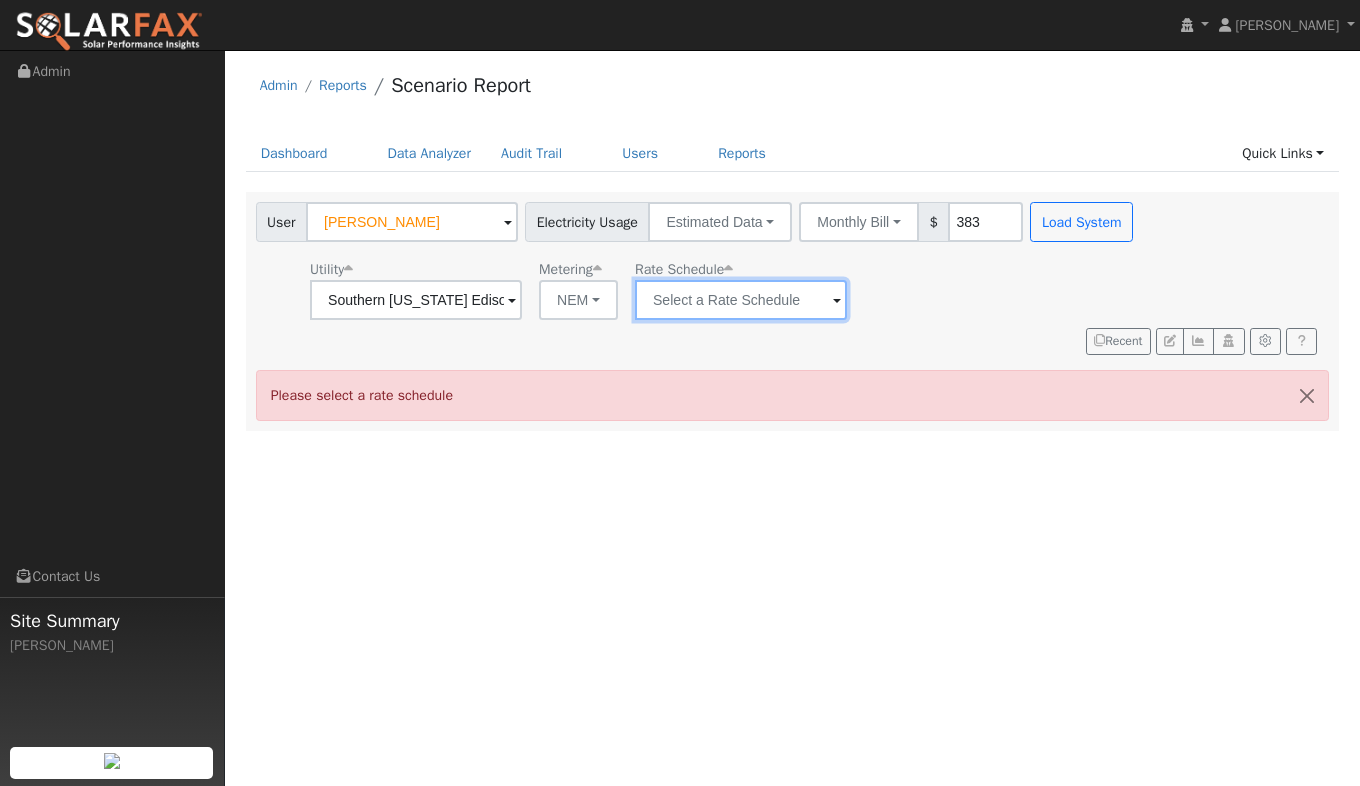 click at bounding box center (416, 300) 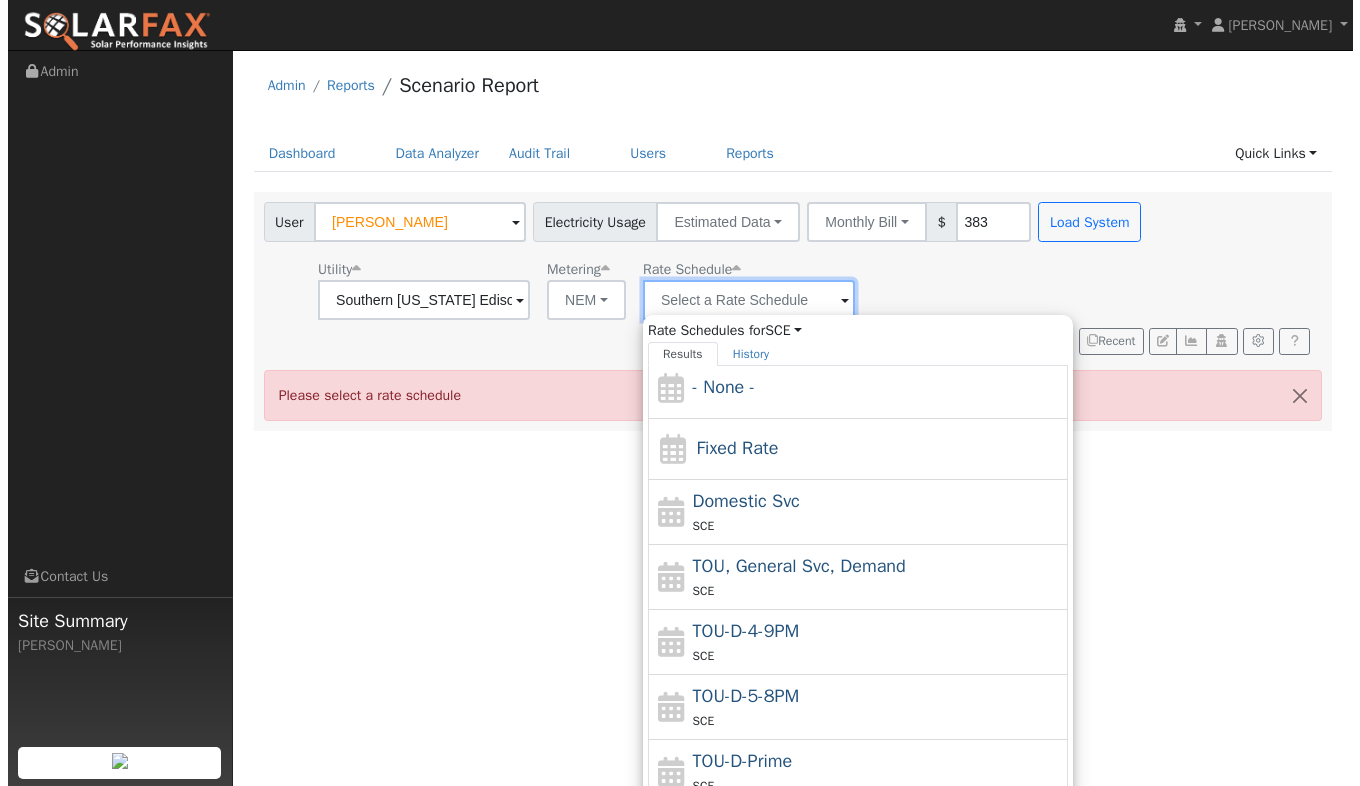 scroll, scrollTop: 0, scrollLeft: 0, axis: both 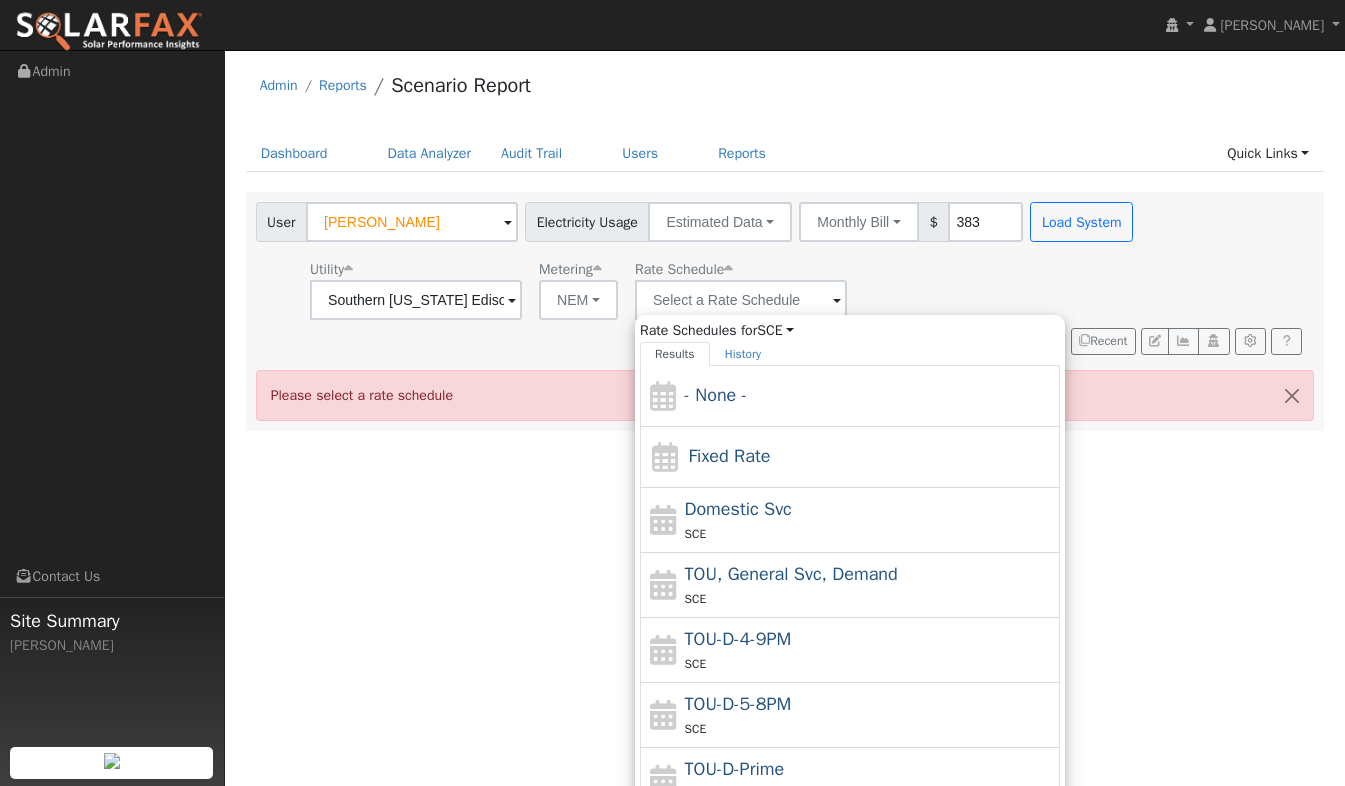 click on "Utility  Southern [US_STATE] Edison  Metering  NEM NEM NBT  Rate Schedule   Rate Schedules for  SCE All Utilities Results History - None - Fixed Rate Domestic Svc SCE TOU, General Svc, Demand SCE TOU-D-4-9PM SCE TOU-D-5-8PM SCE TOU-D-Prime SCE TOU-GS-3, Option D SCE Showing page 1 of 1  Enter text to search   No history" at bounding box center (697, 286) 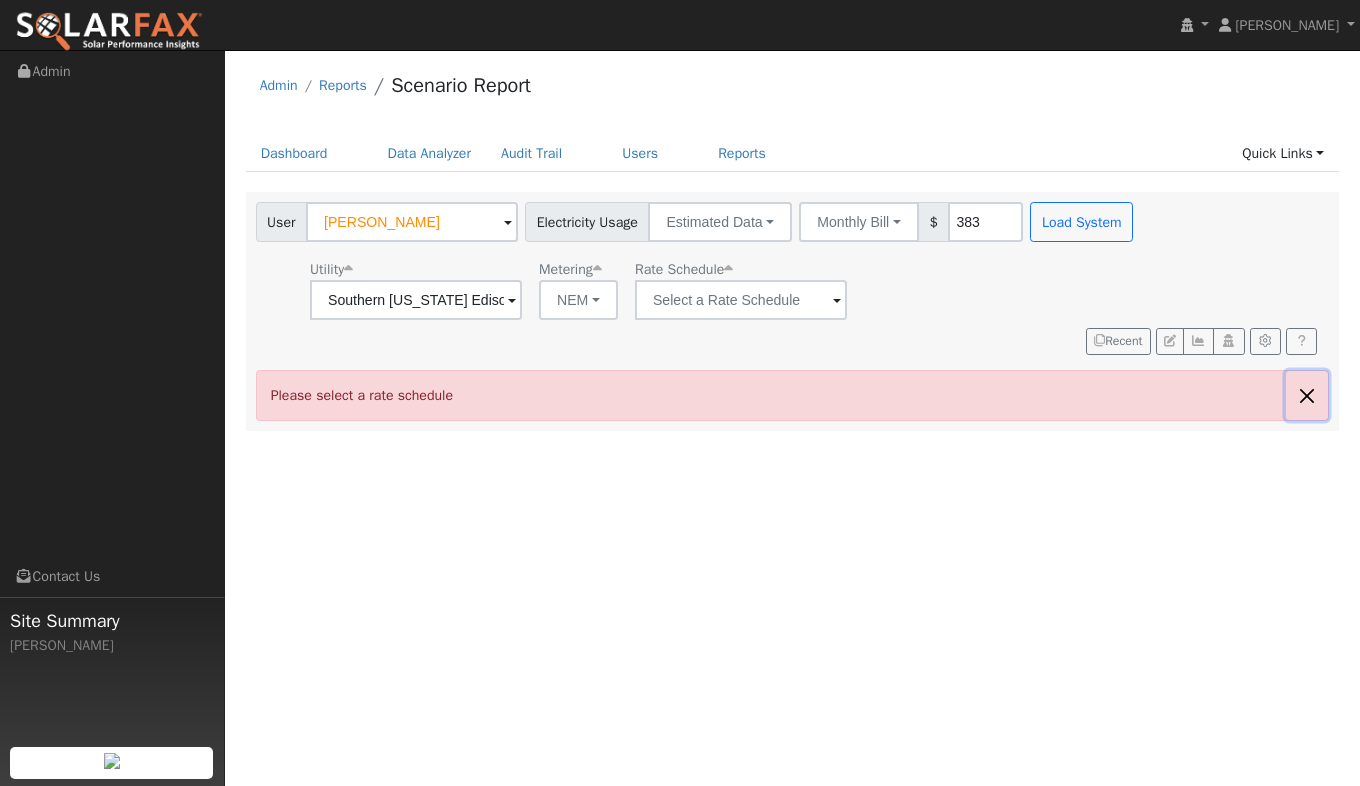 click at bounding box center (1307, 395) 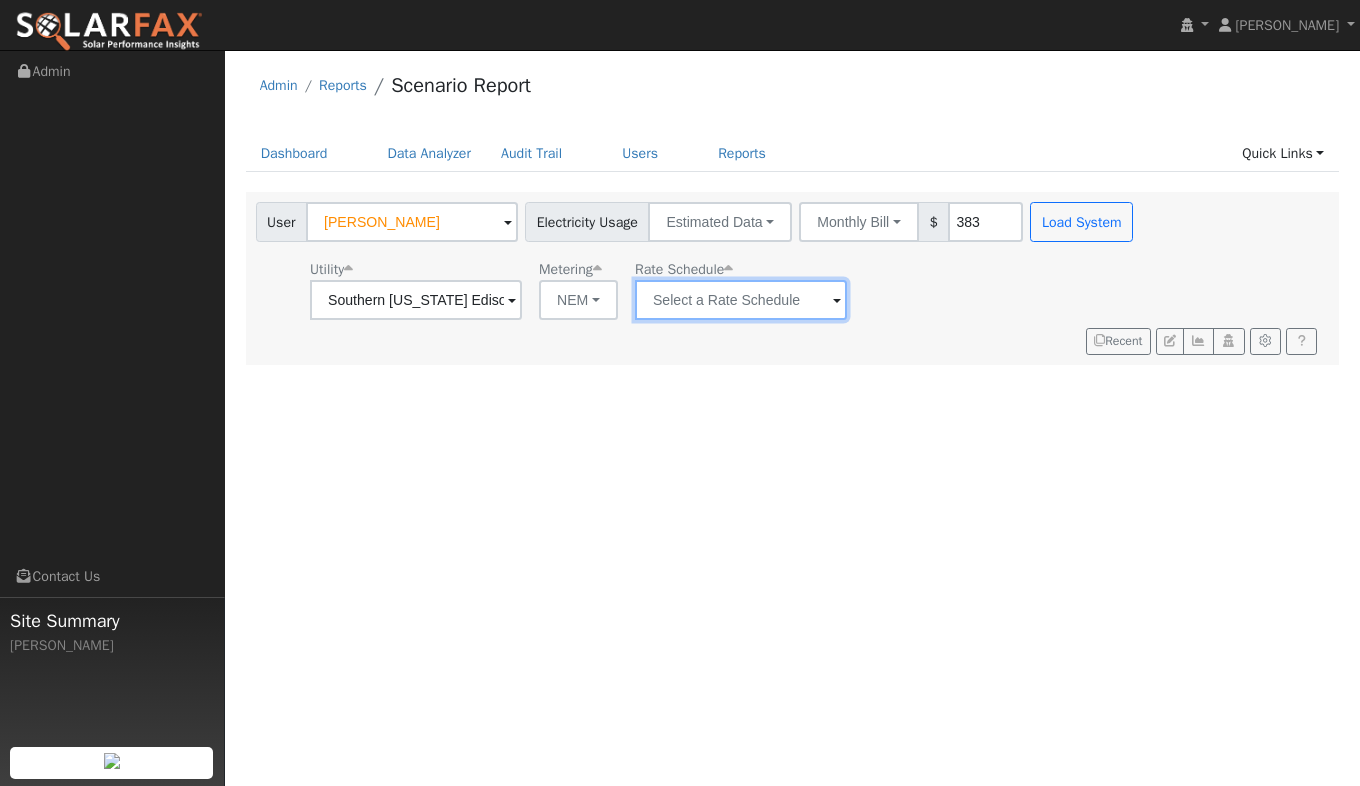 click at bounding box center [416, 300] 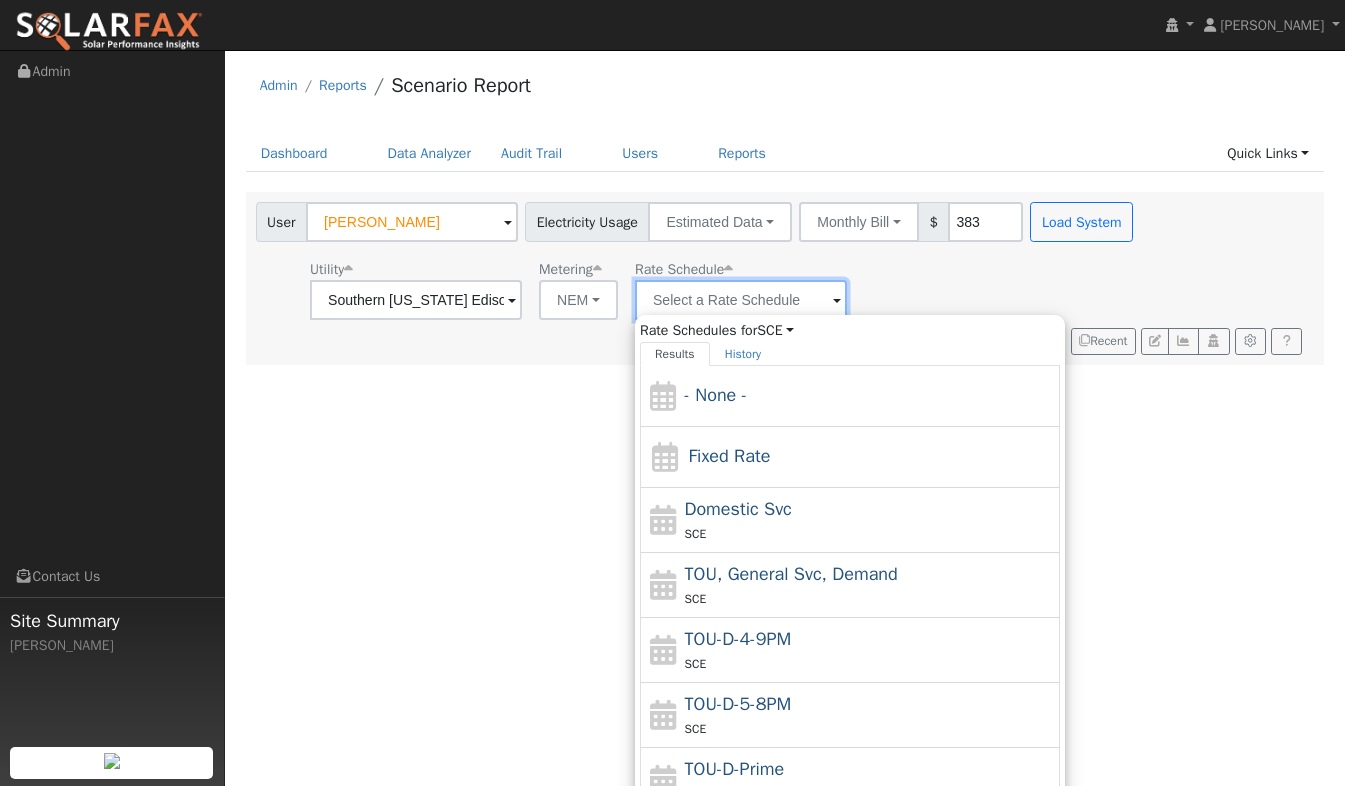 click at bounding box center [416, 300] 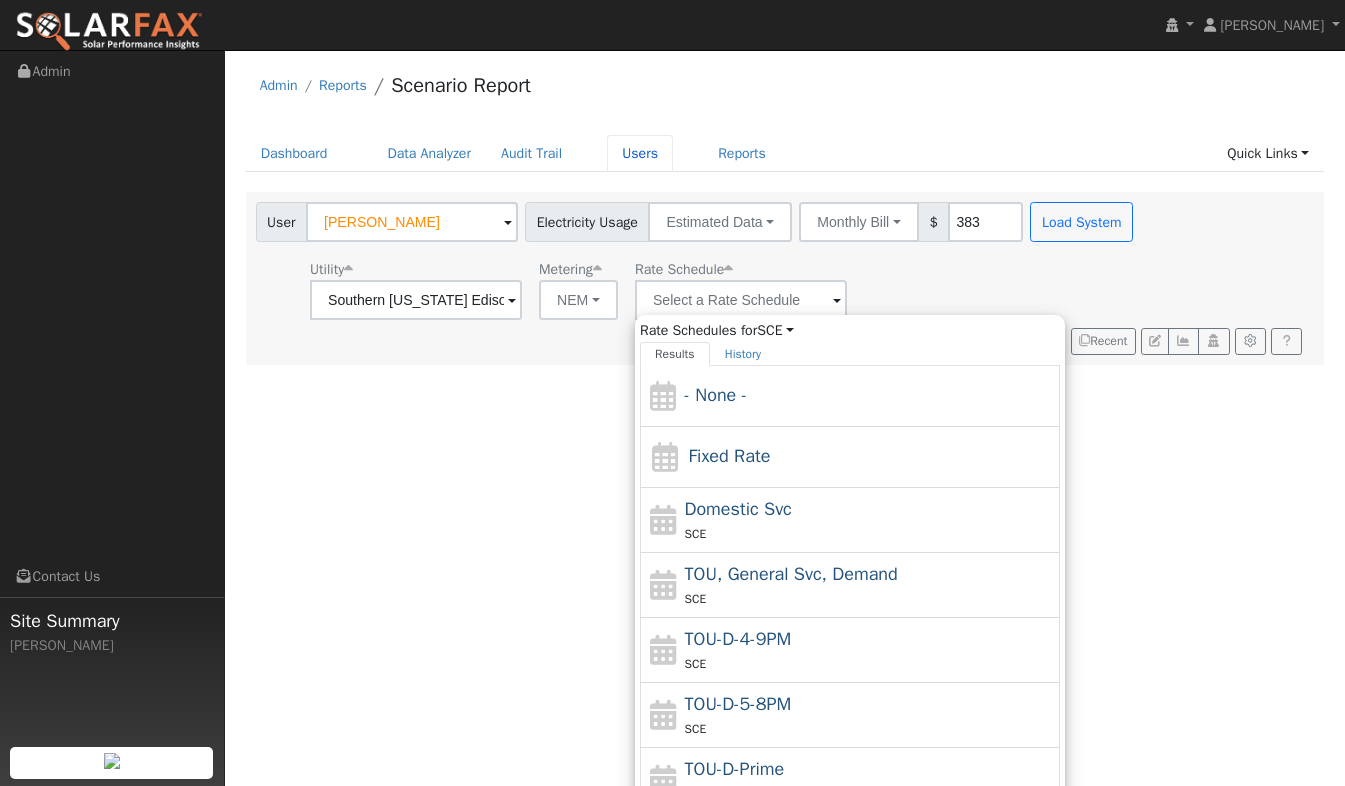 click on "Users" at bounding box center (640, 153) 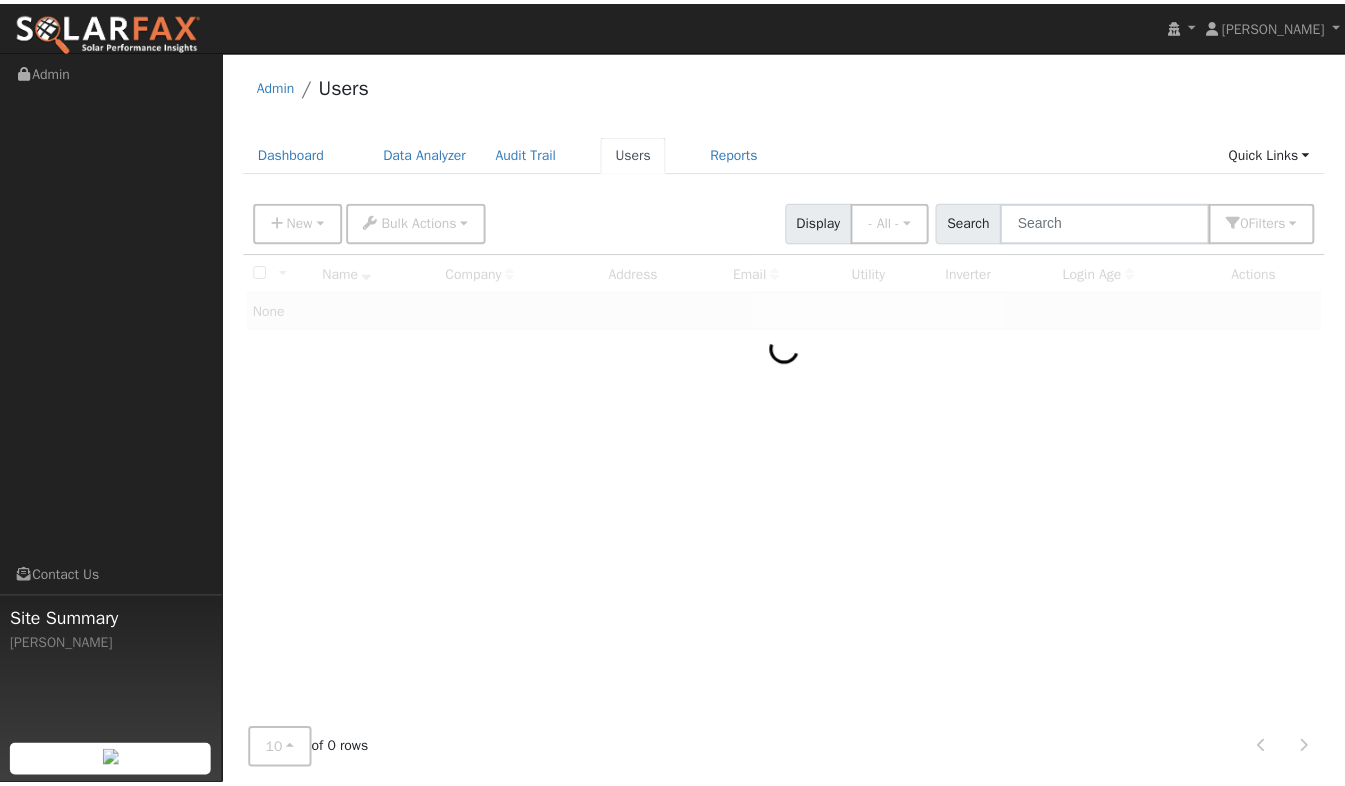 scroll, scrollTop: 0, scrollLeft: 0, axis: both 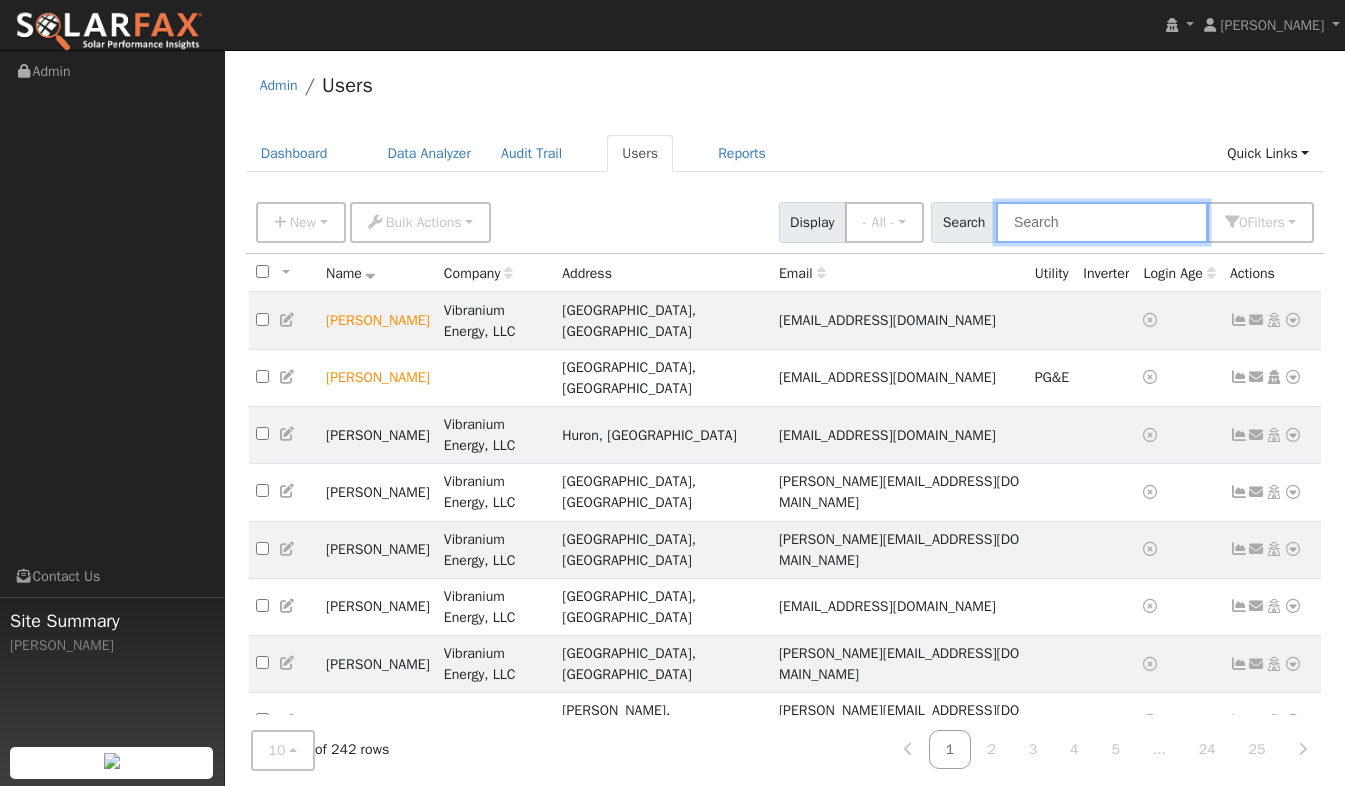 click at bounding box center (1102, 222) 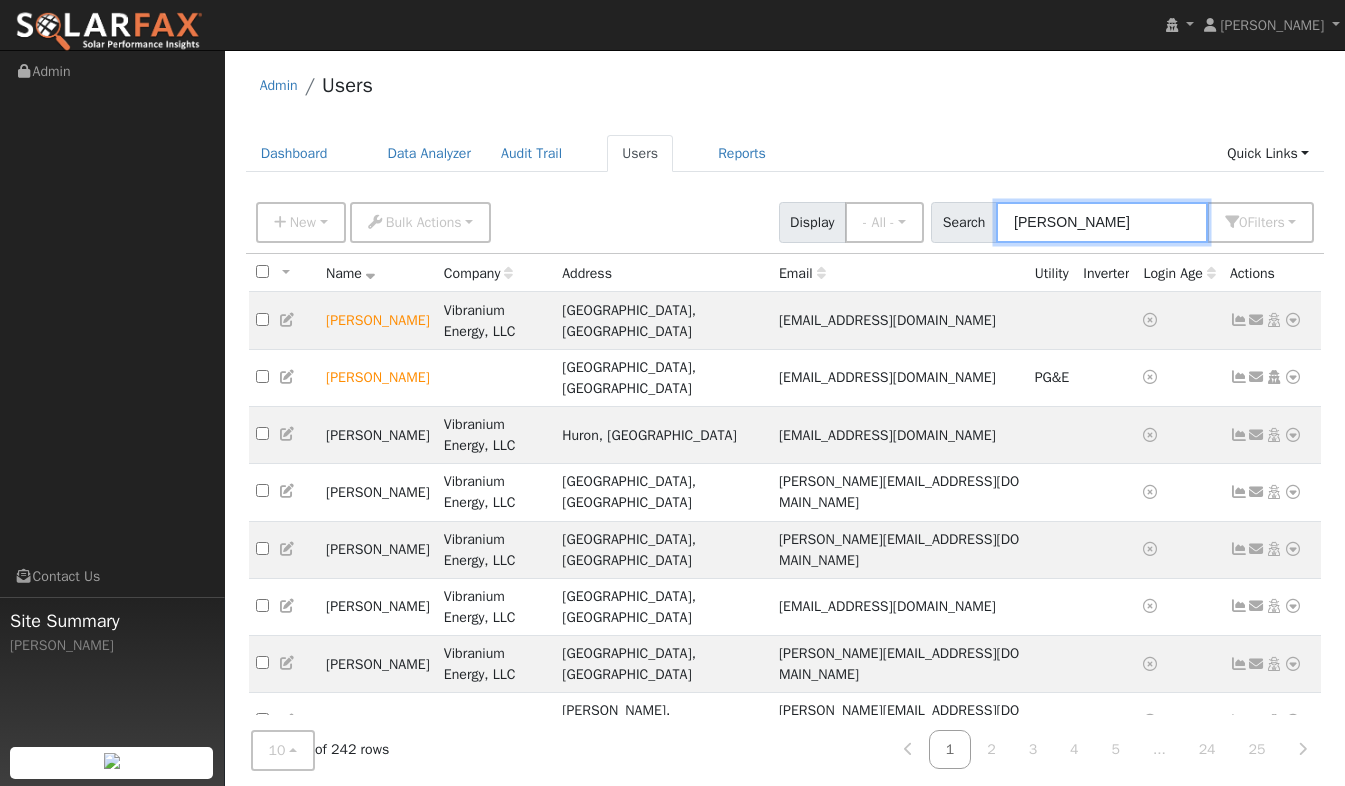 type on "Daniel" 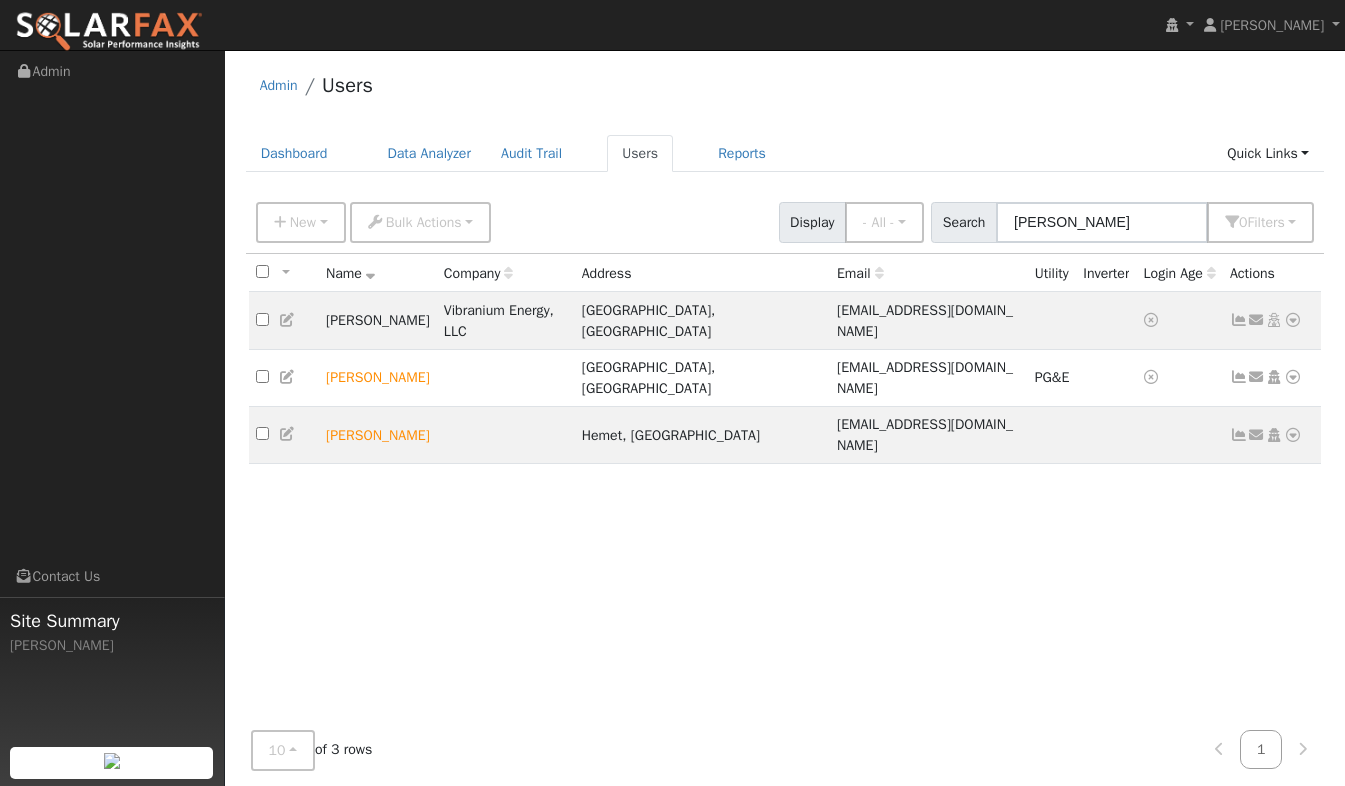 click at bounding box center (1293, 435) 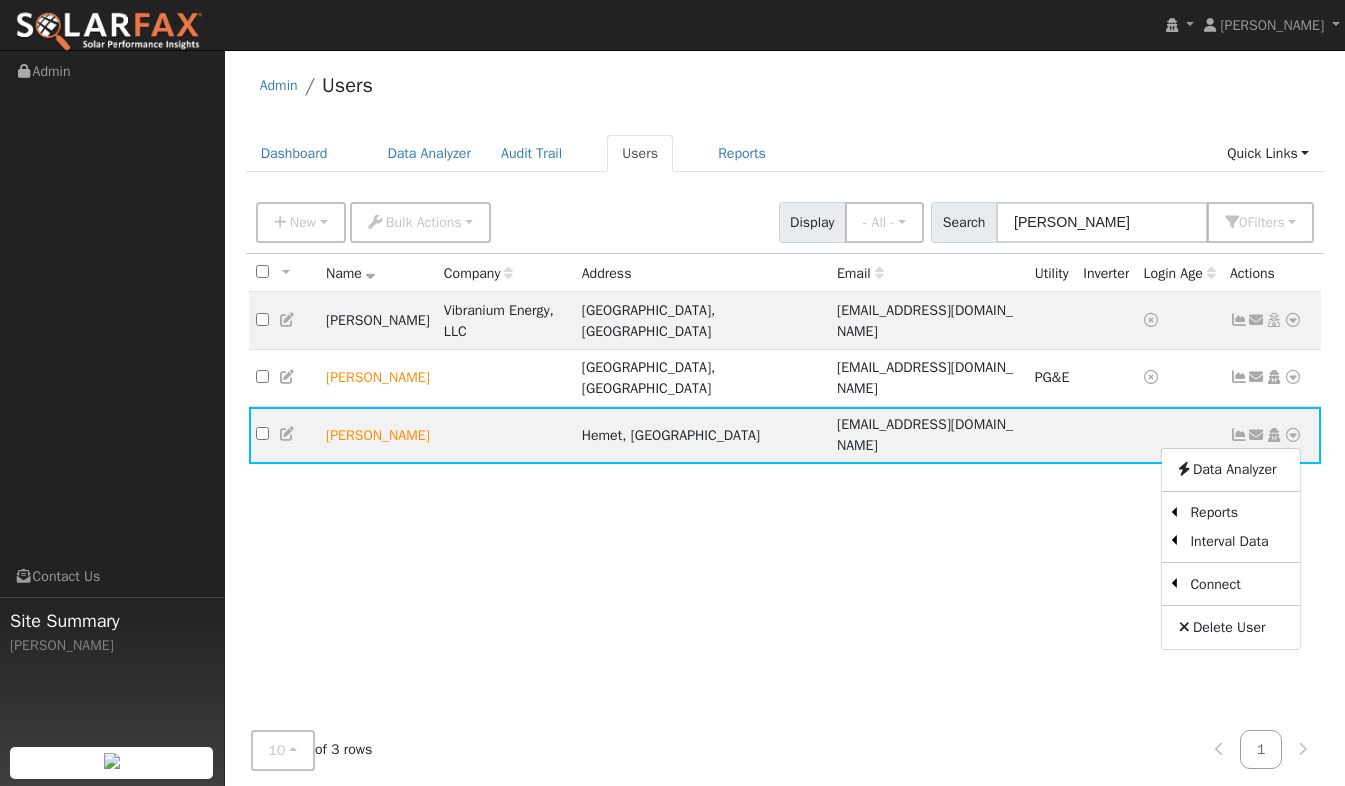 click on "Data Analyzer" at bounding box center [1230, 470] 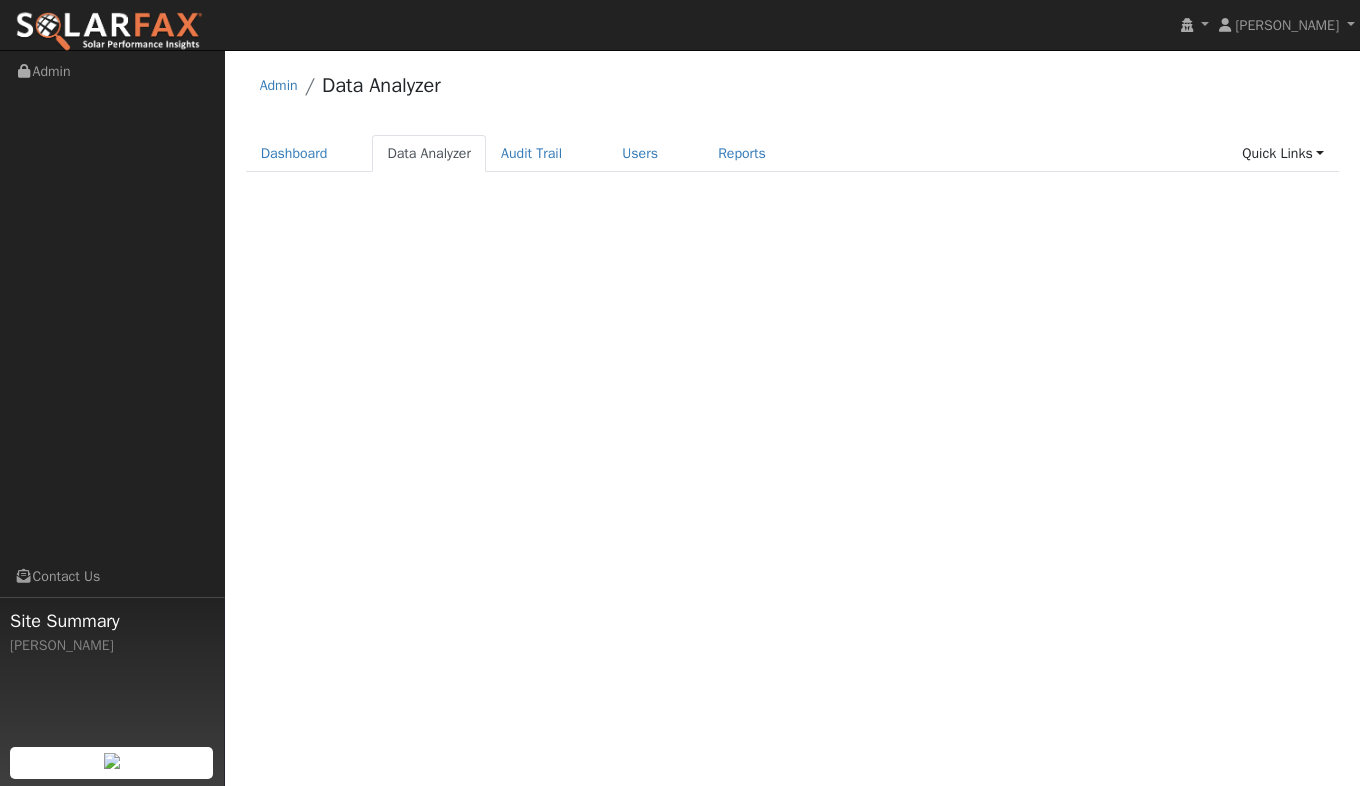 scroll, scrollTop: 0, scrollLeft: 0, axis: both 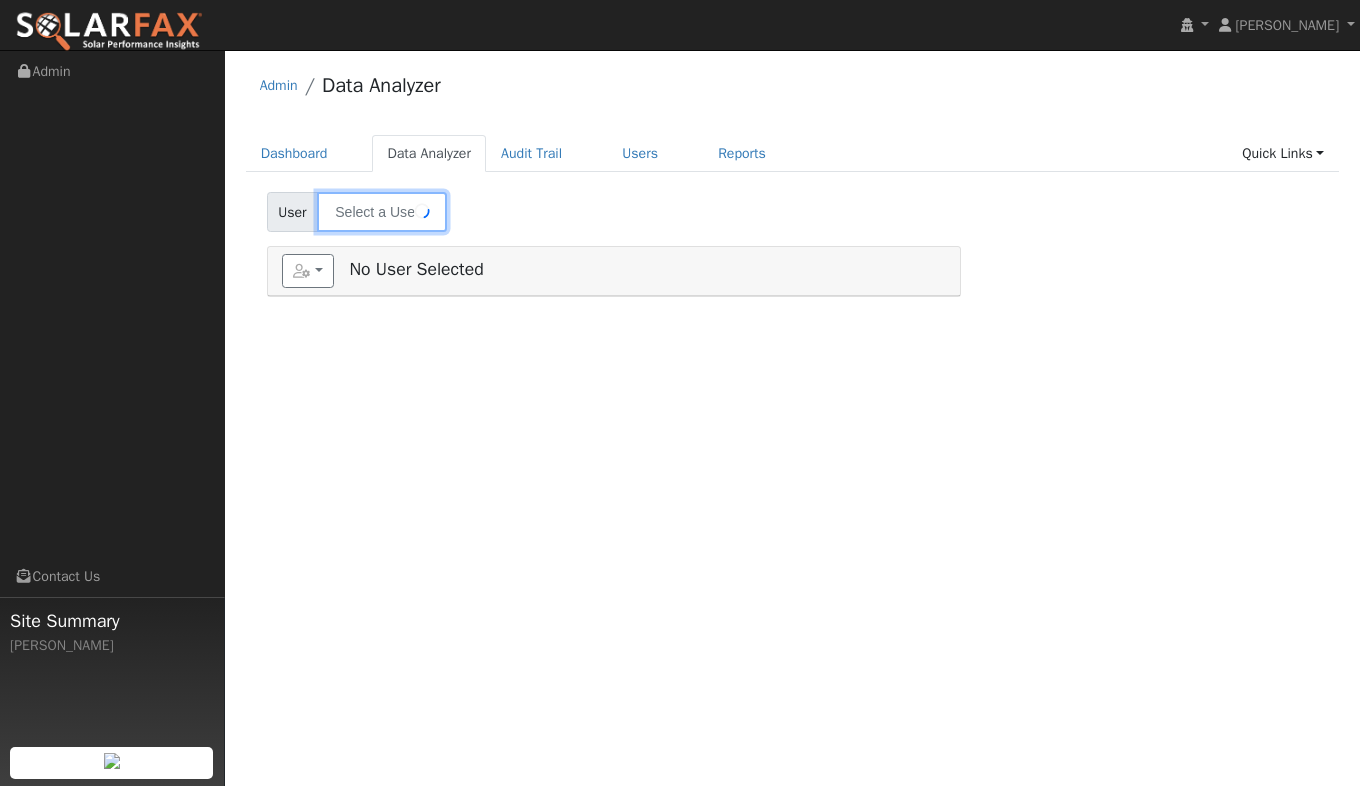 type on "[PERSON_NAME]" 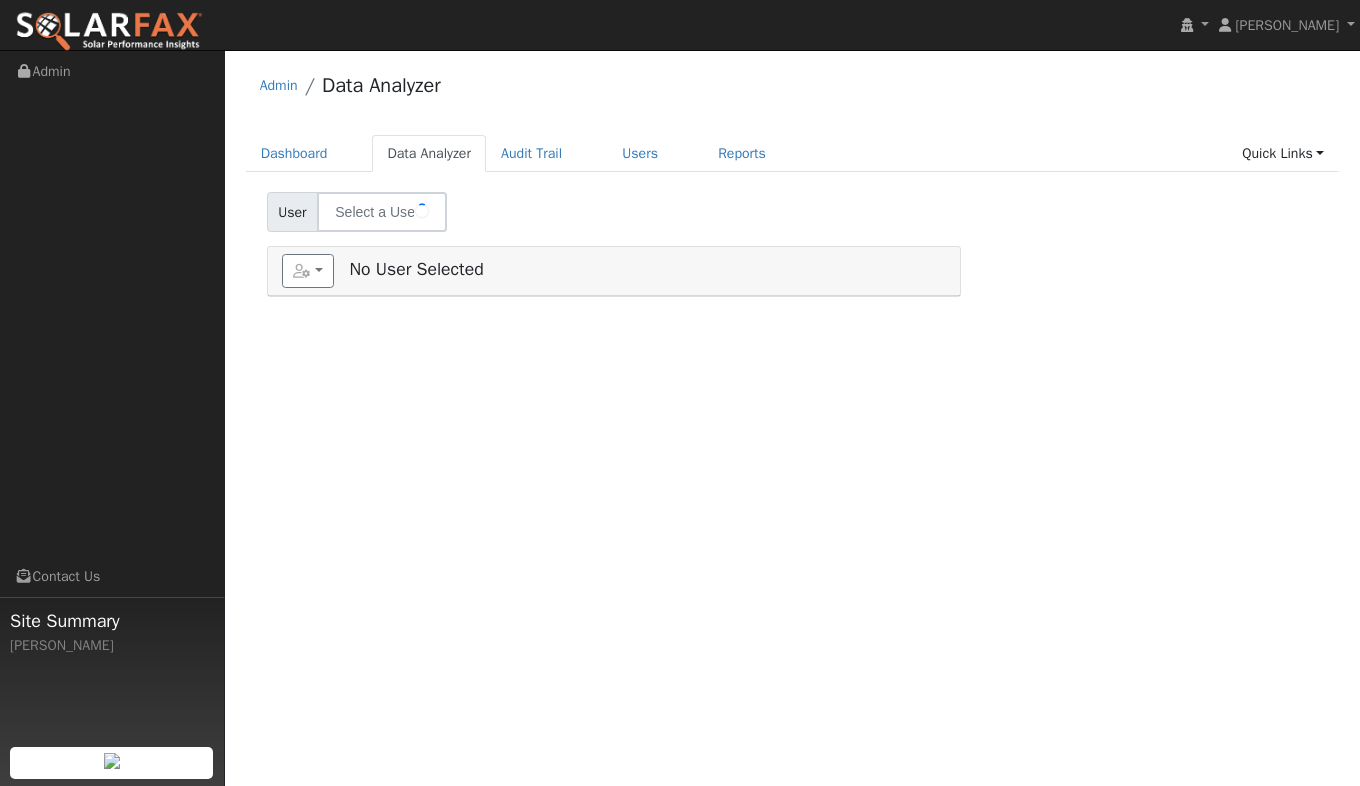 scroll, scrollTop: 0, scrollLeft: 0, axis: both 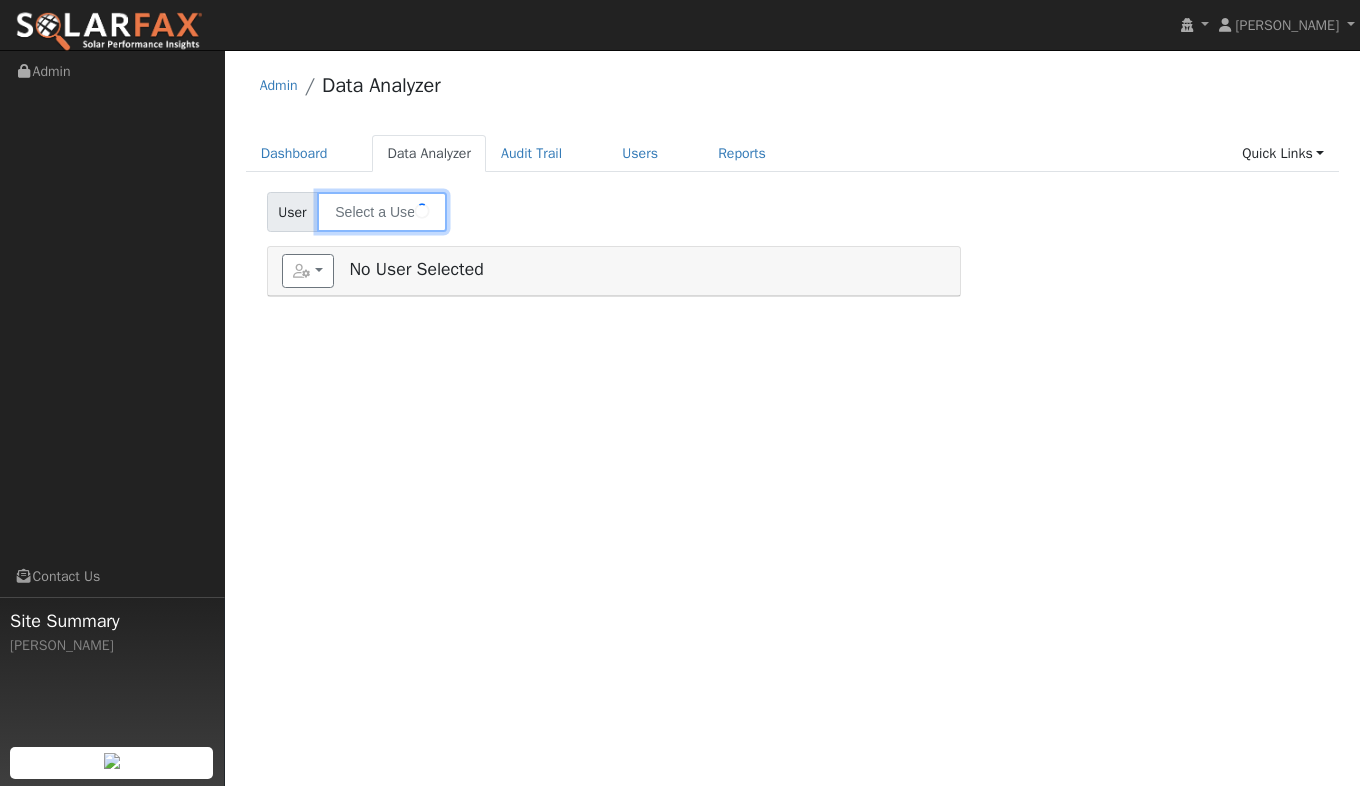 type on "[PERSON_NAME]" 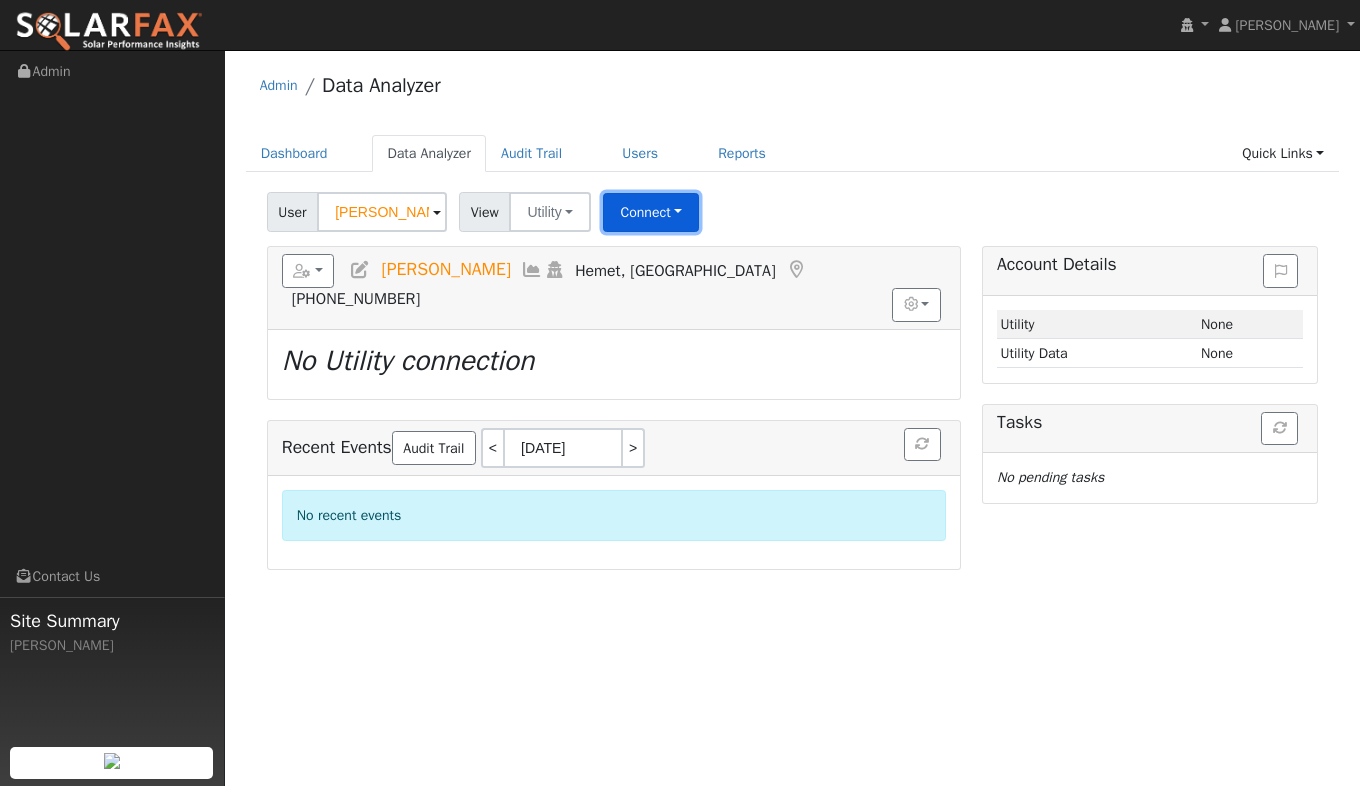 click on "Connect" at bounding box center [651, 212] 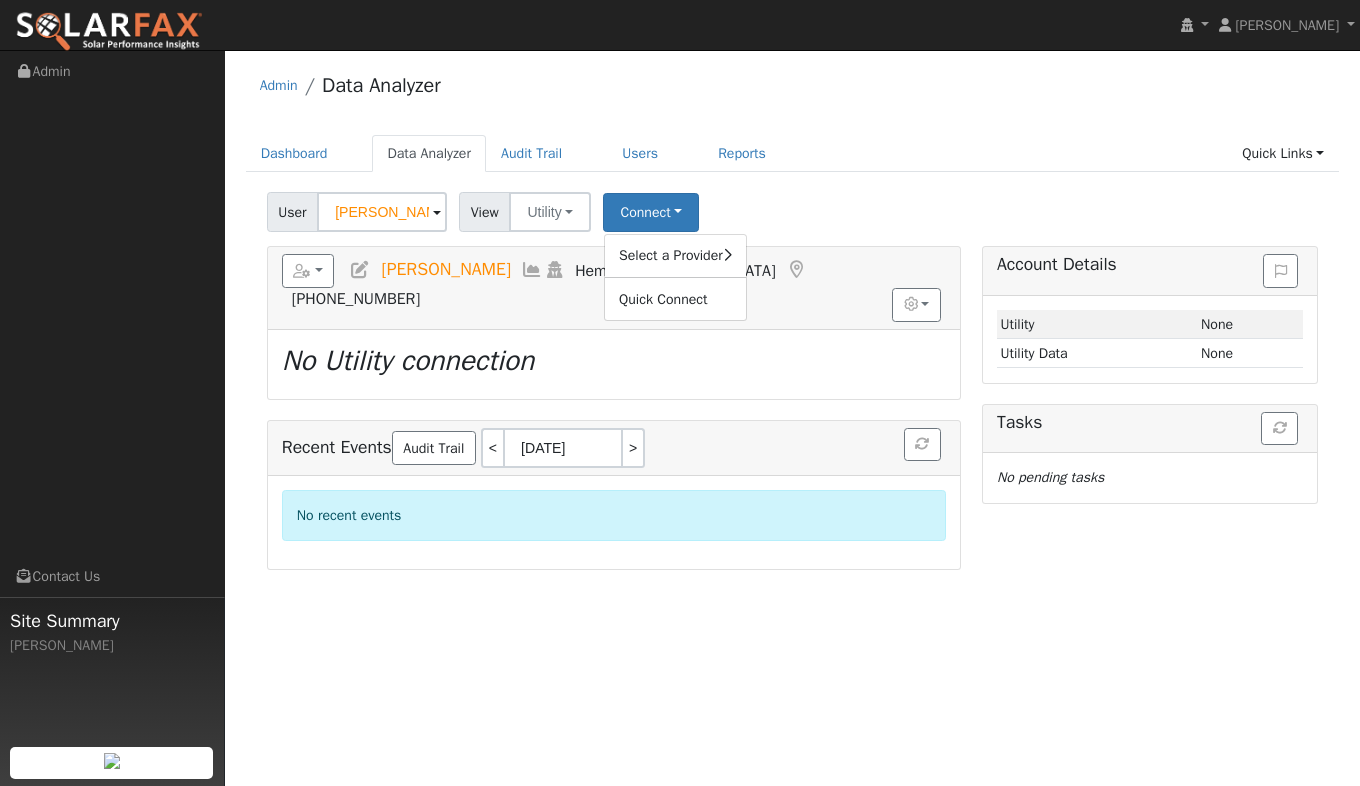 click on "Select a Provider" 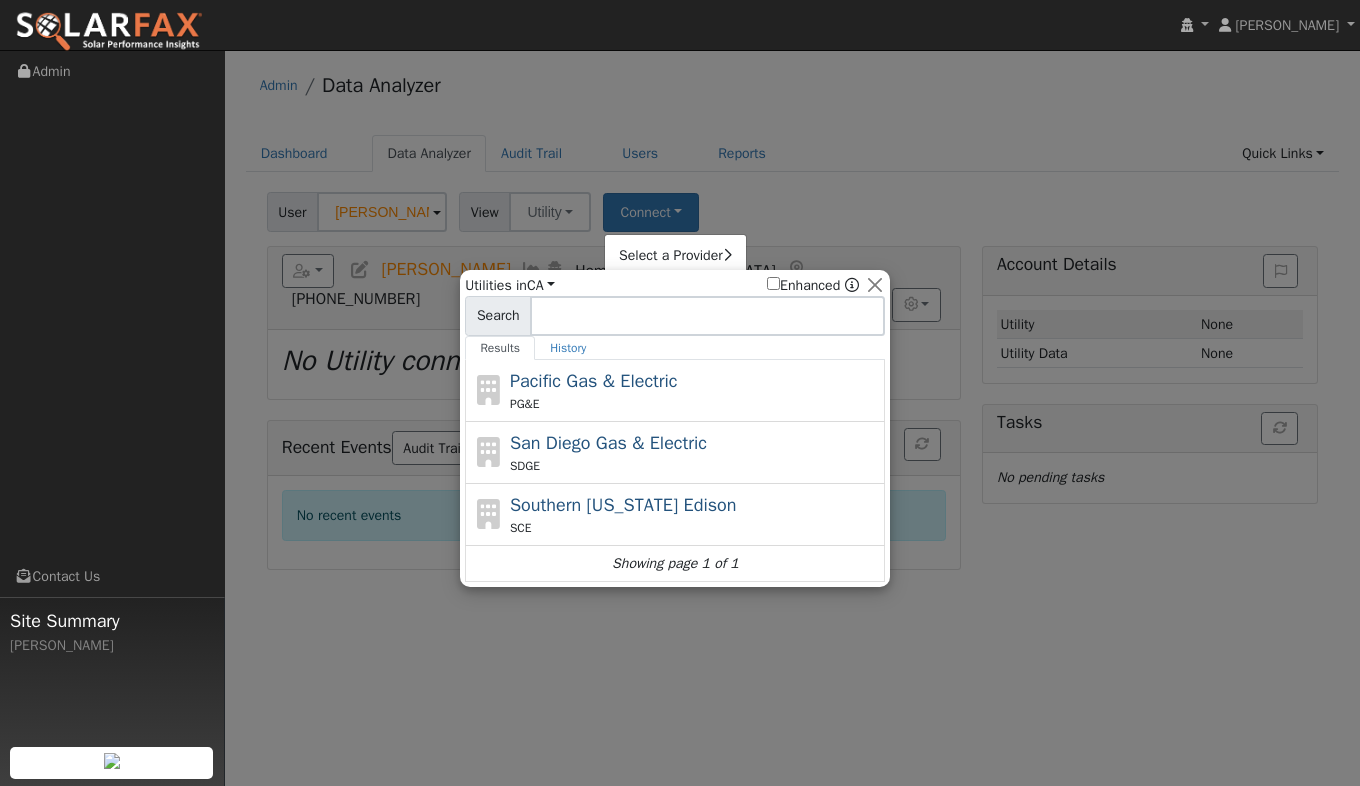 click on "Southern [US_STATE] Edison" at bounding box center [623, 505] 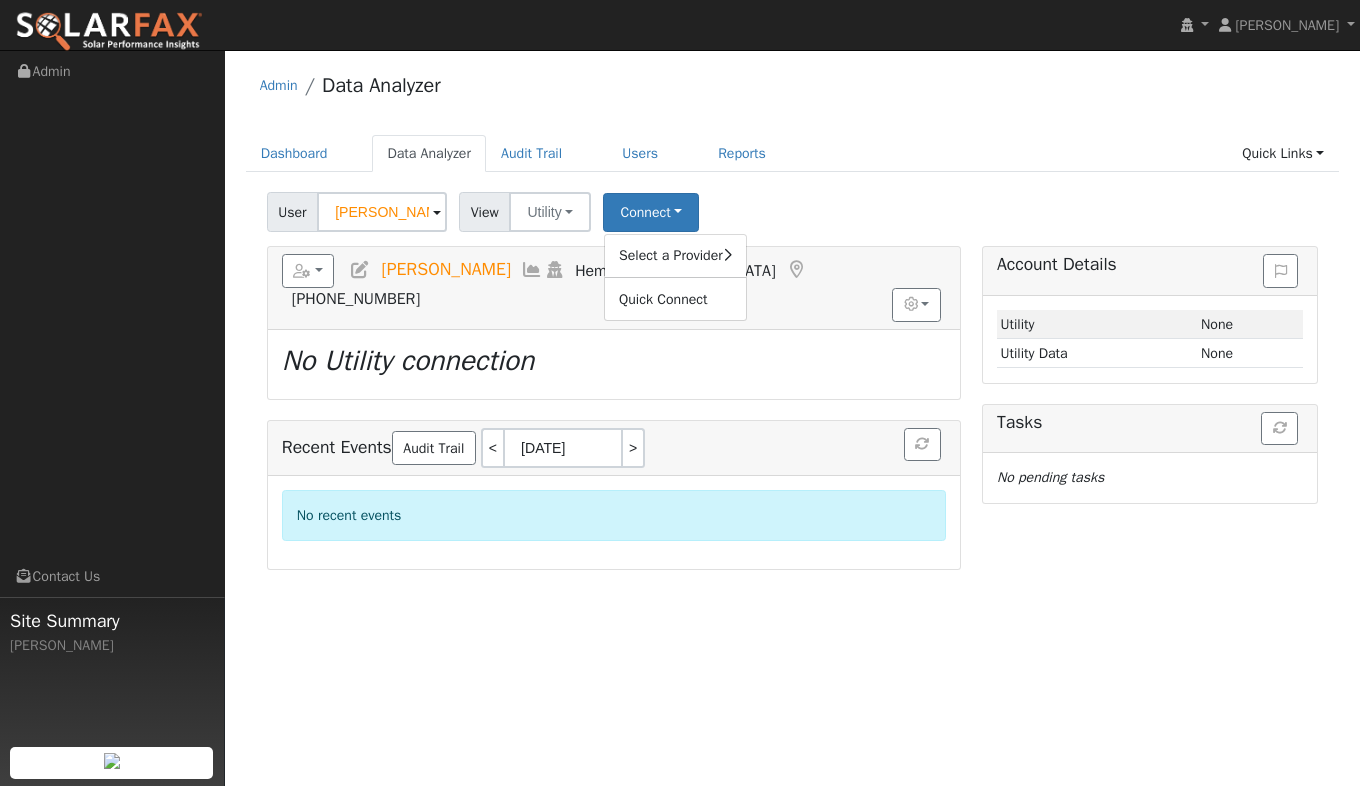 click on "User [PERSON_NAME] Account   Default Account Default Account [STREET_ADDRESS] Primary Account Dates  <  [DATE] [DATE] > View Utility Utility Solar Connect Select a Provider  Quick Connect Switch PG&E meter to Unknown (Usage Point). This will delete all of the current meter data and pull new meter data. Be careful: this cannot be undone.  Cancel   Confirm  No" at bounding box center [792, 208] 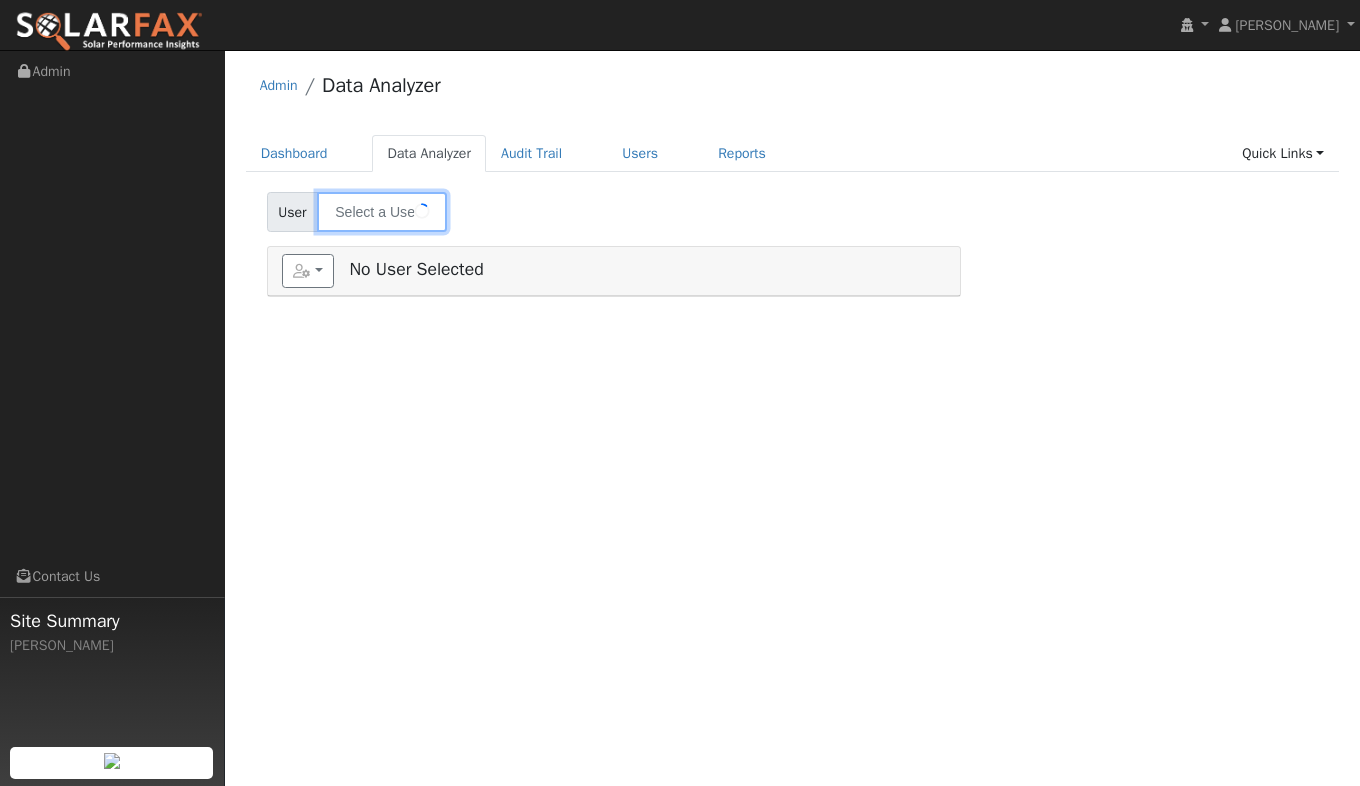 type on "[PERSON_NAME]" 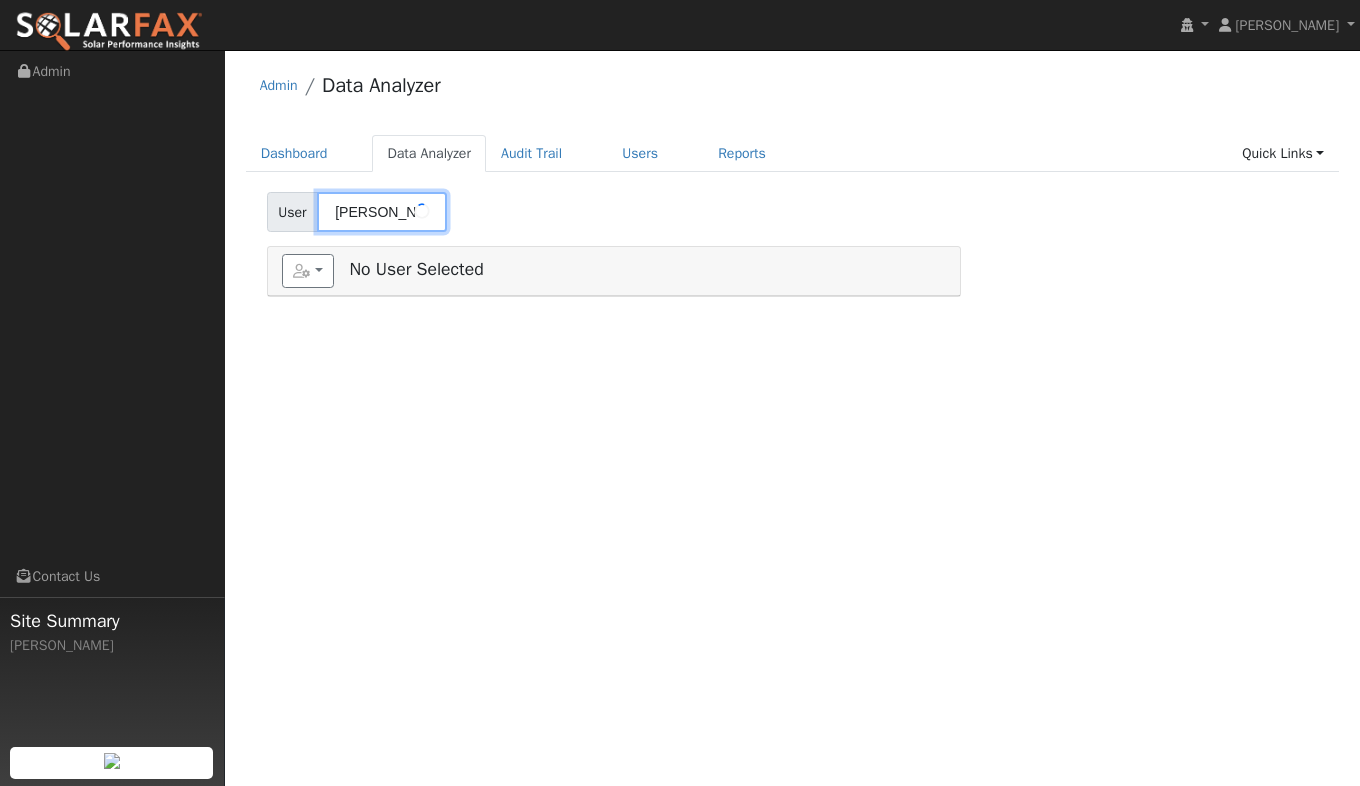 scroll, scrollTop: 0, scrollLeft: 0, axis: both 